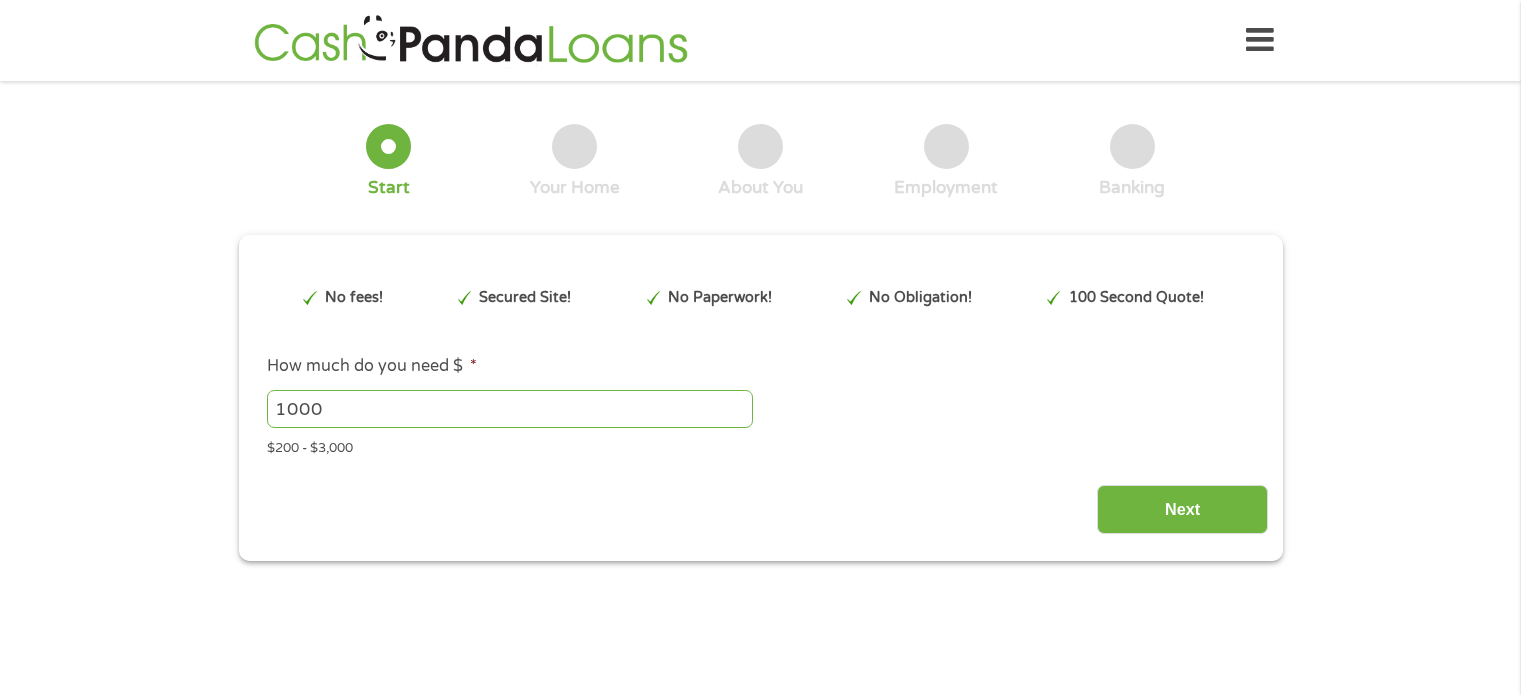 scroll, scrollTop: 0, scrollLeft: 0, axis: both 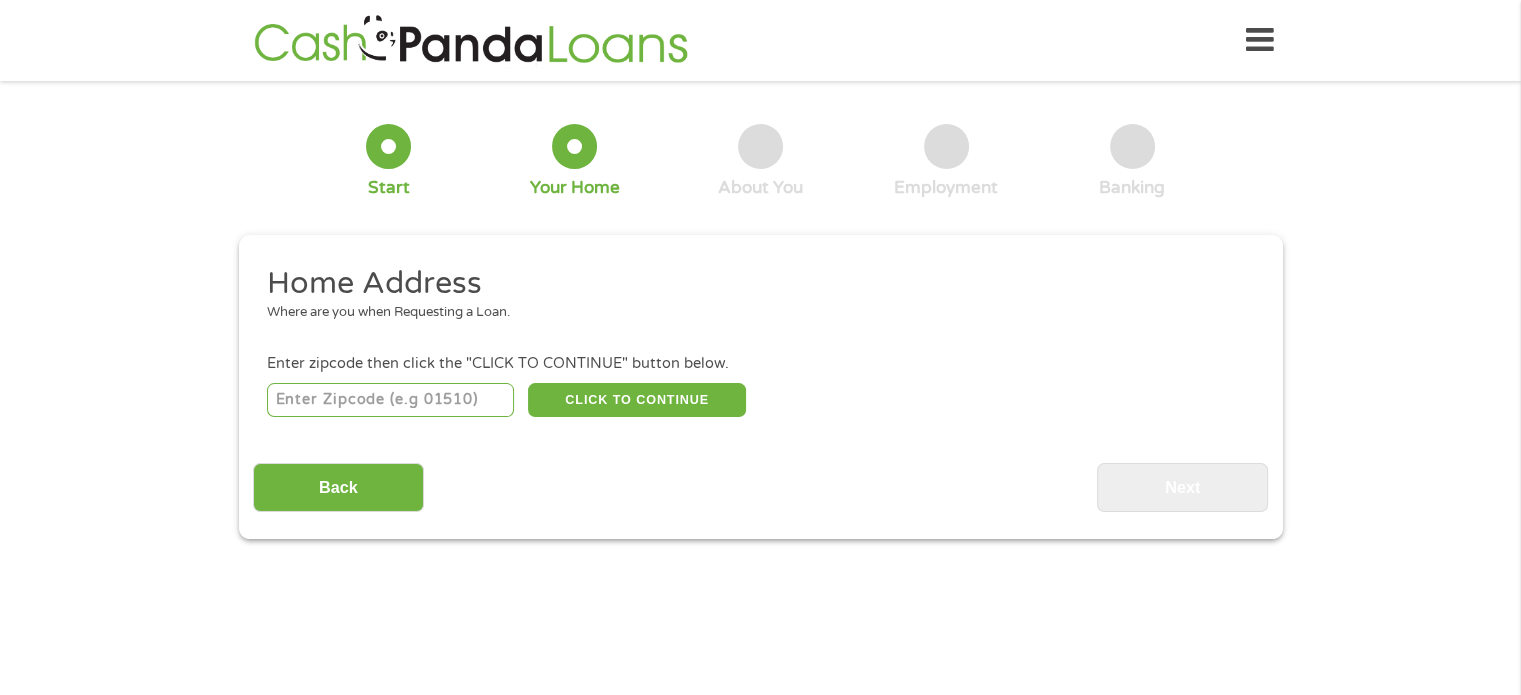 click at bounding box center [390, 400] 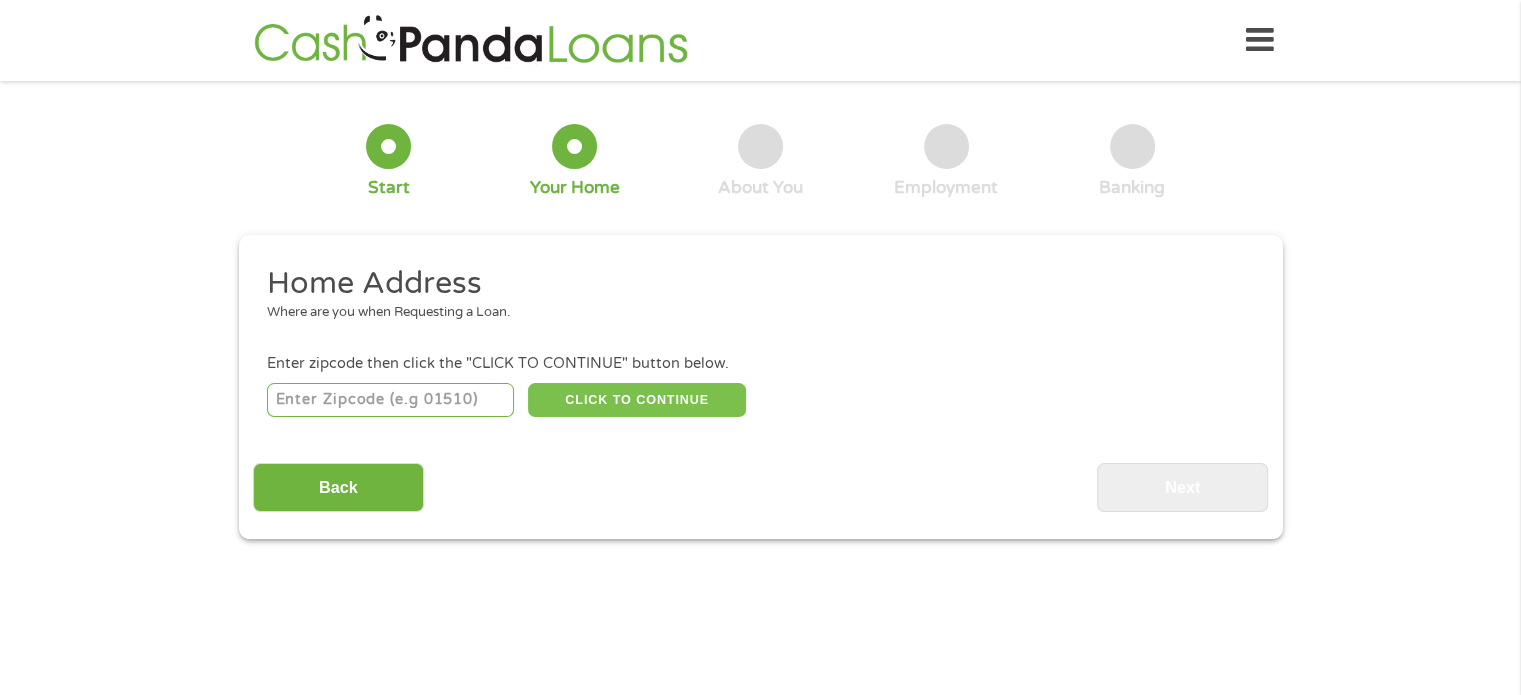click on "CLICK TO CONTINUE" at bounding box center [637, 400] 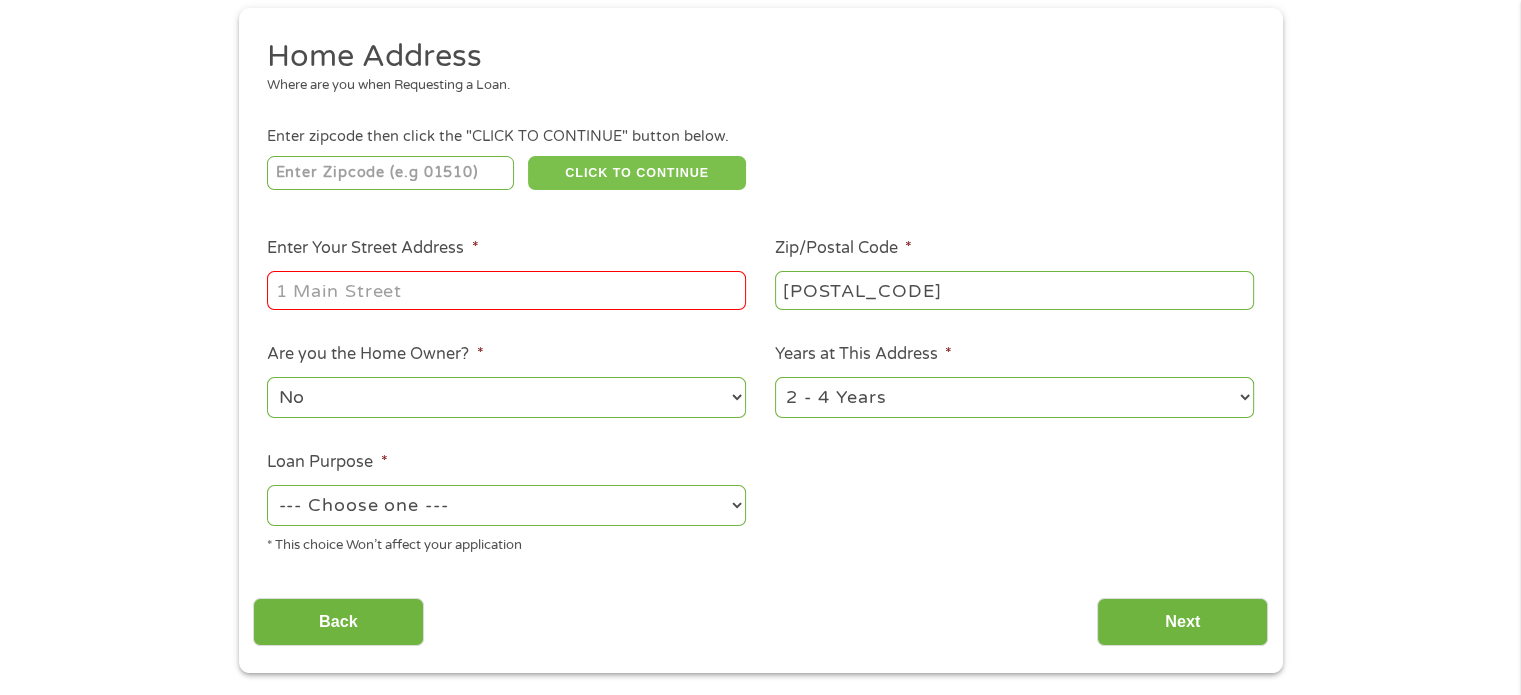 scroll, scrollTop: 249, scrollLeft: 0, axis: vertical 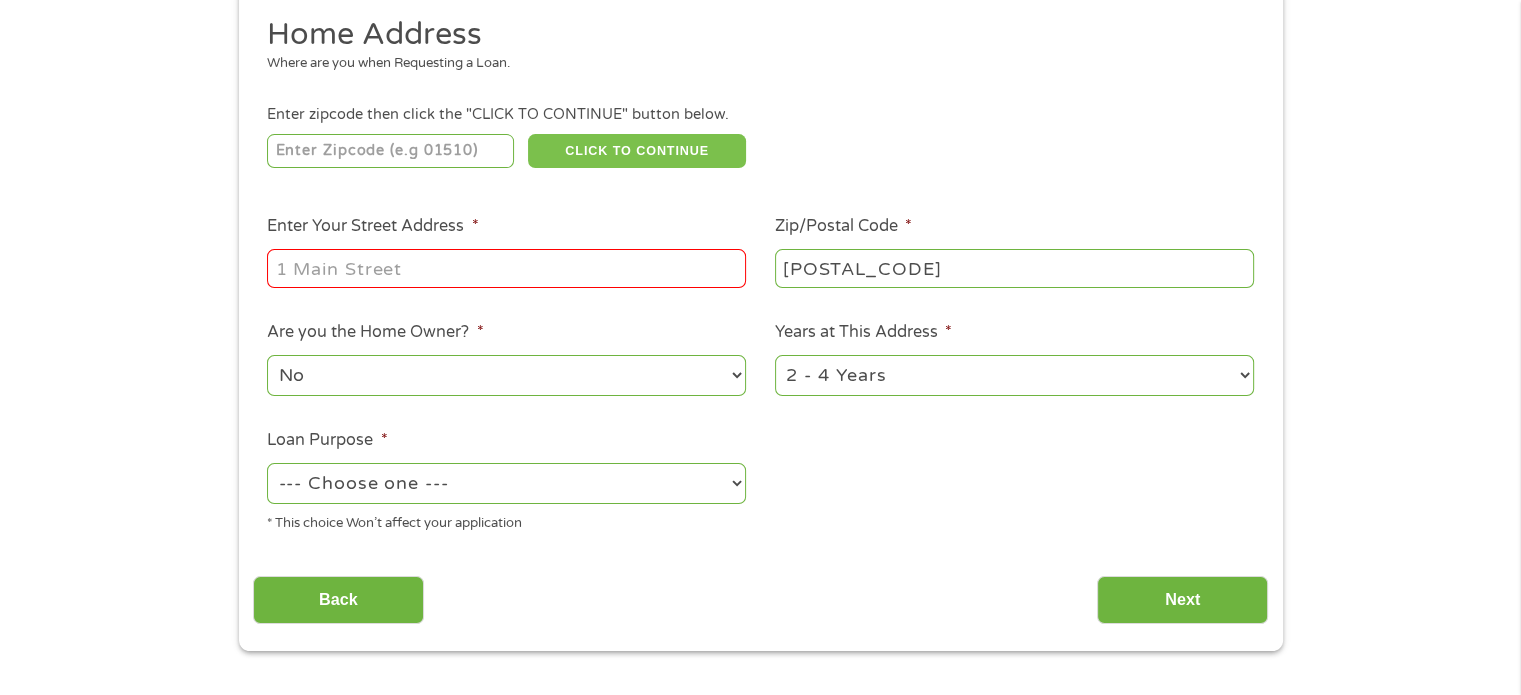 type 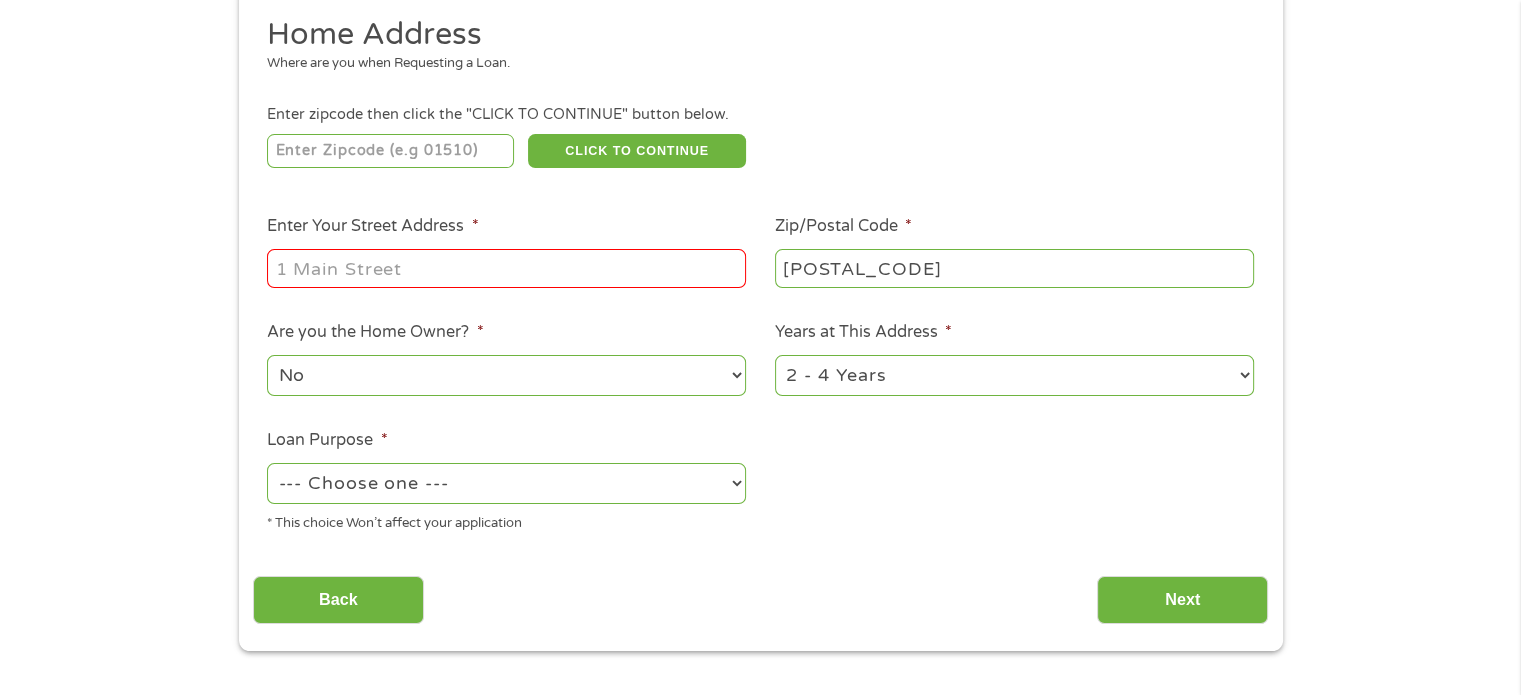 click on "Enter Your Street Address *" at bounding box center (506, 268) 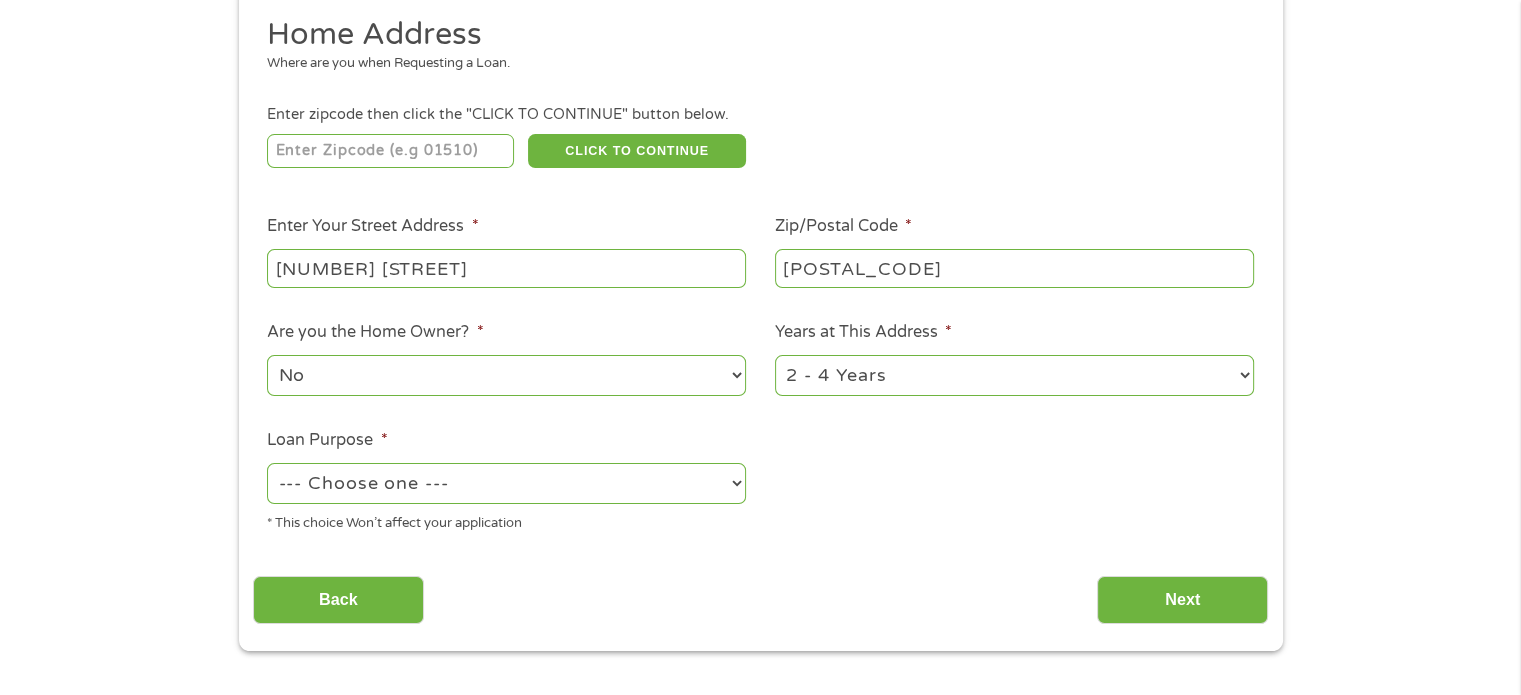 click on "[NUMBER] [STREET]" at bounding box center [506, 268] 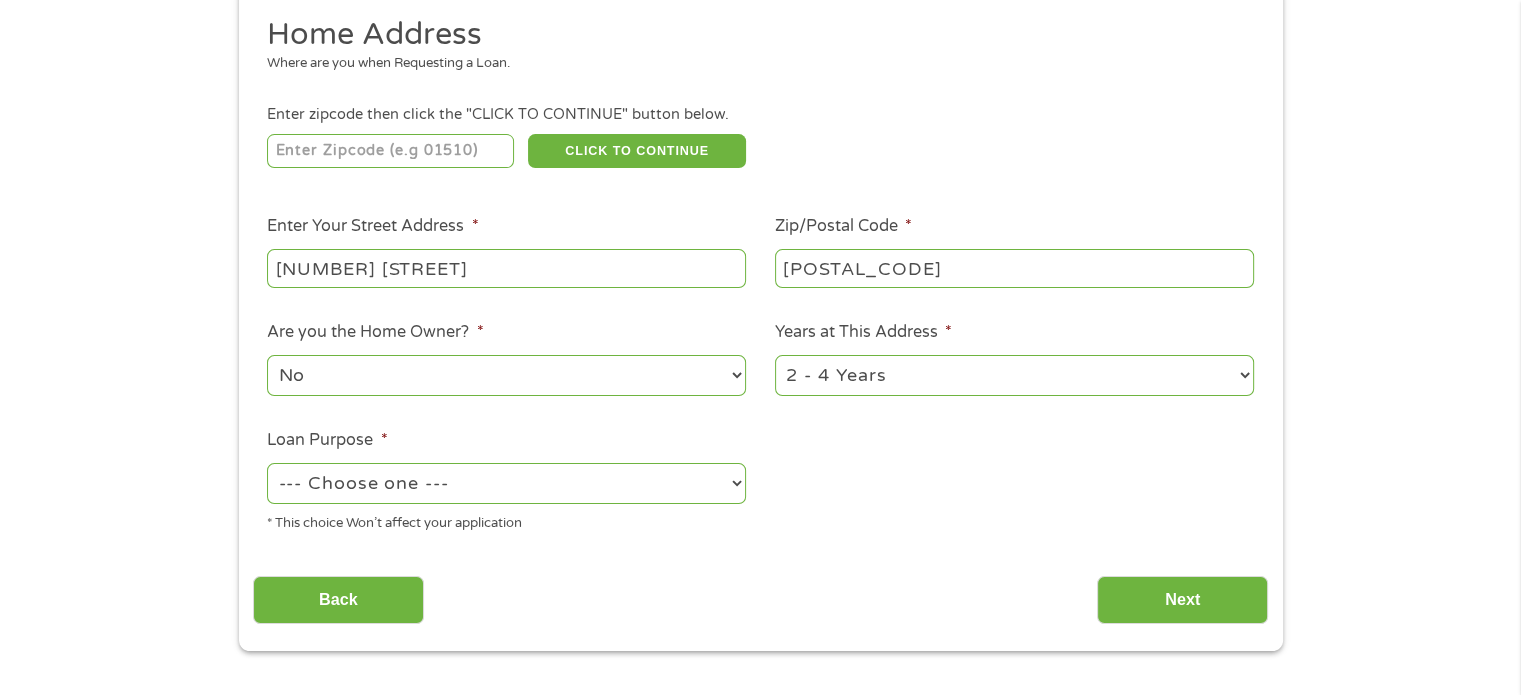 type on "[NUMBER] [STREET]" 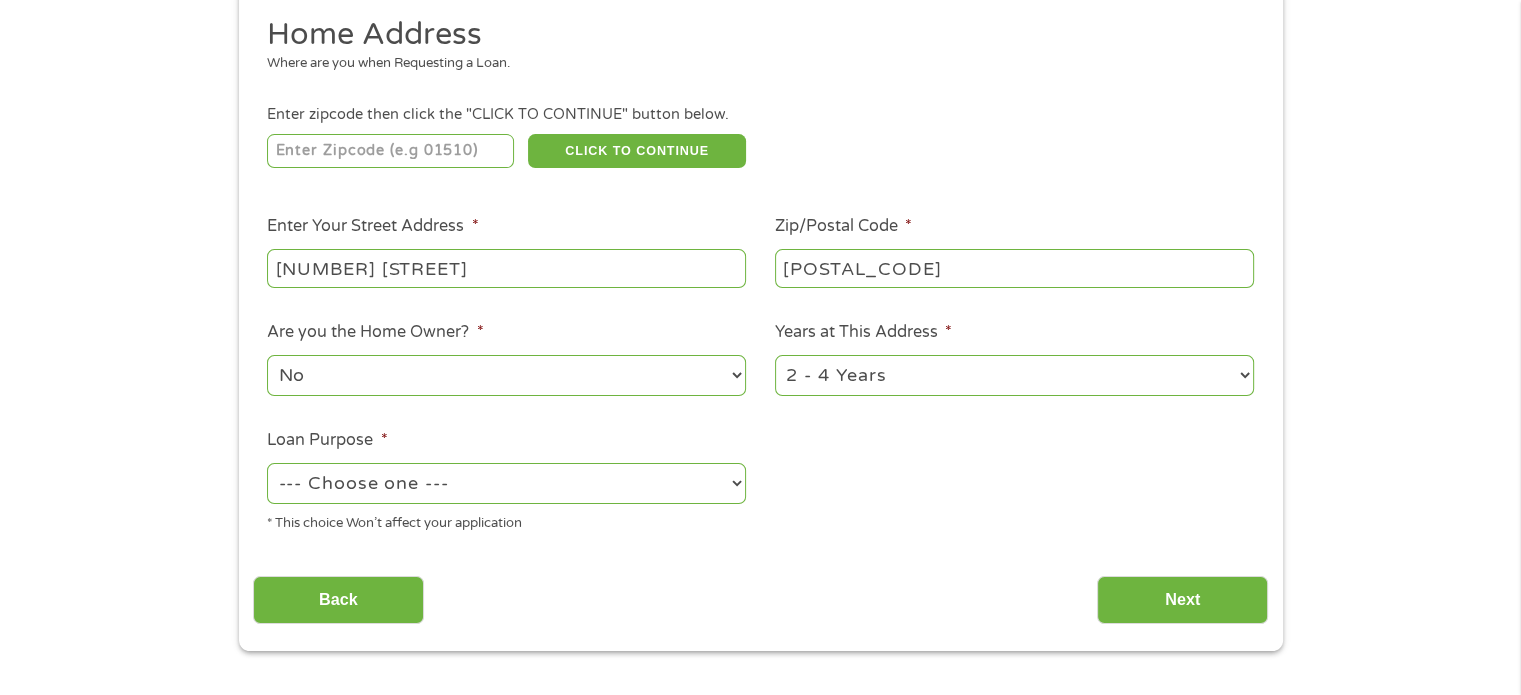 click on "--- Choose one --- Pay Bills Debt Consolidation Home Improvement Major Purchase Car Loan Short Term Cash Medical Expenses Other" at bounding box center (506, 483) 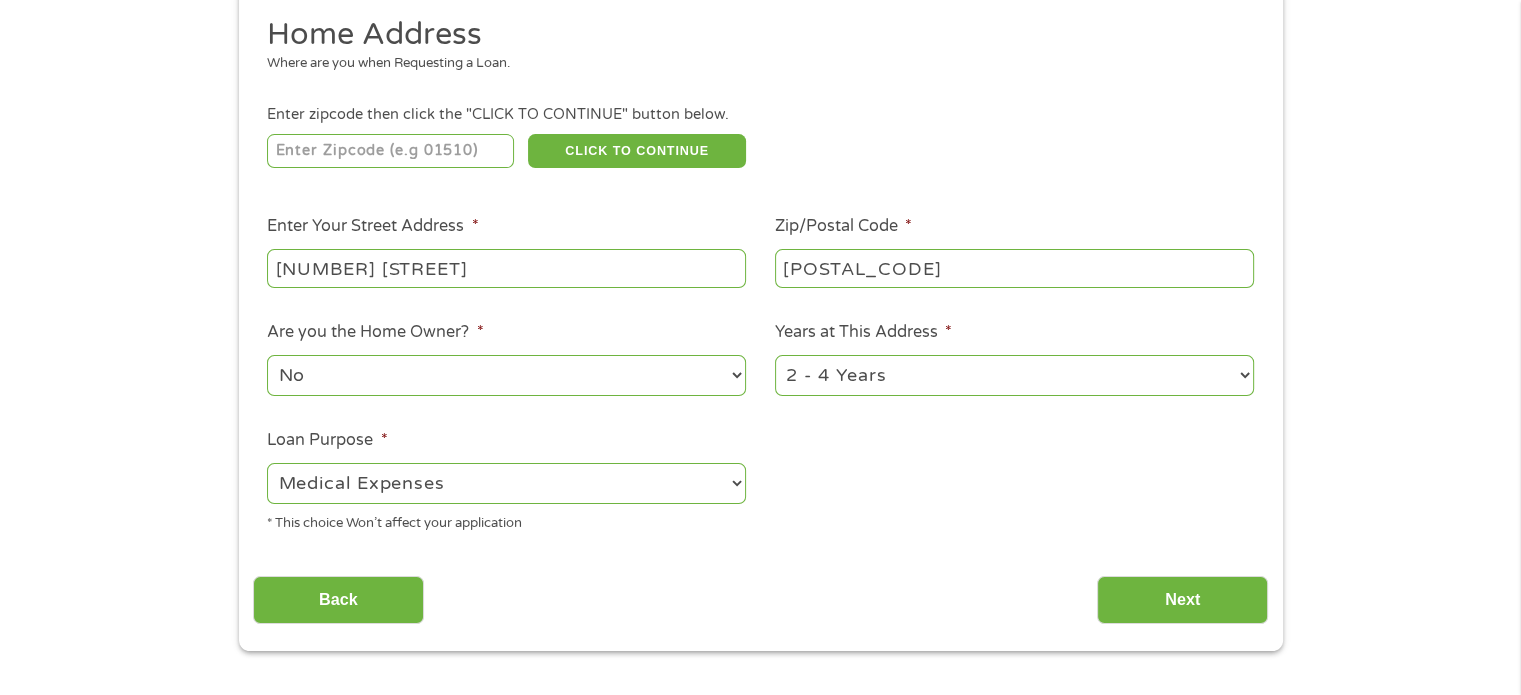 click on "--- Choose one --- Pay Bills Debt Consolidation Home Improvement Major Purchase Car Loan Short Term Cash Medical Expenses Other" at bounding box center (506, 483) 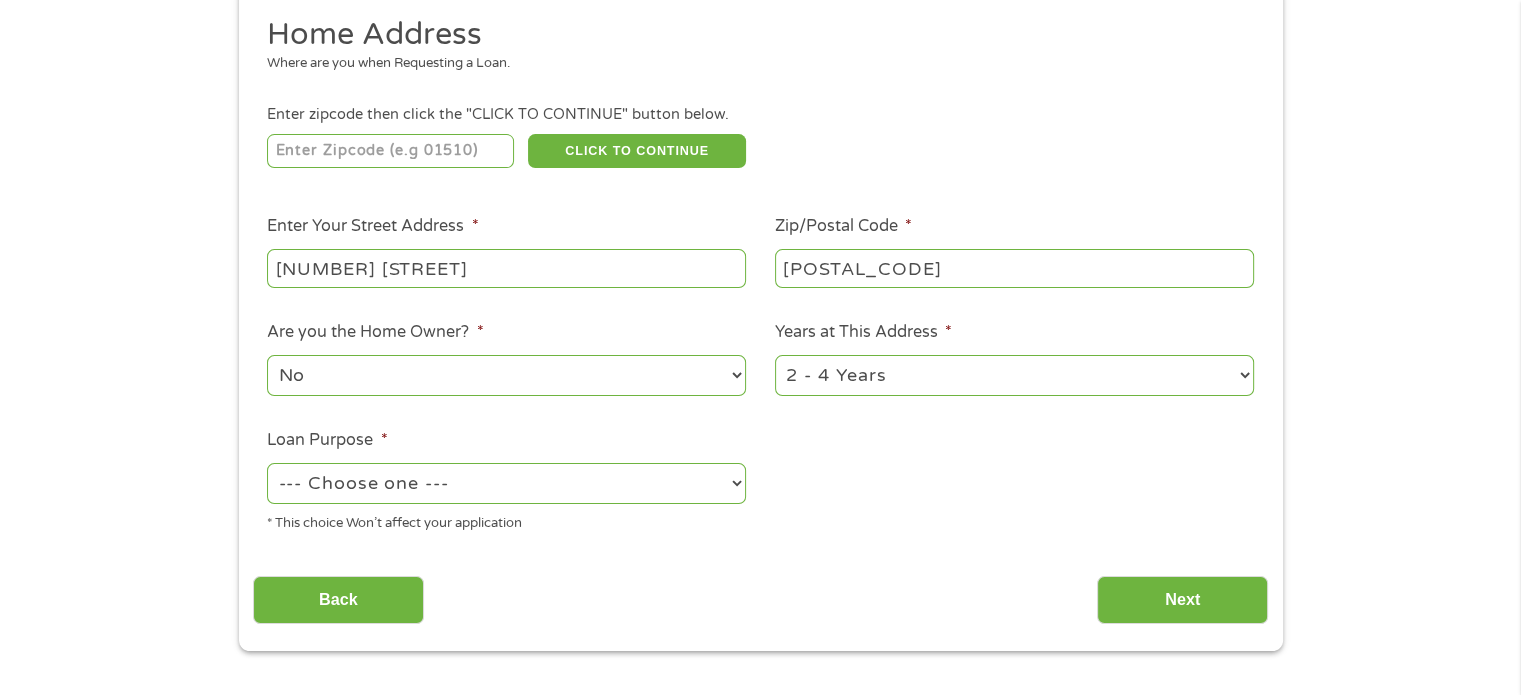 click on "--- Choose one --- Pay Bills Debt Consolidation Home Improvement Major Purchase Car Loan Short Term Cash Medical Expenses Other" at bounding box center [506, 483] 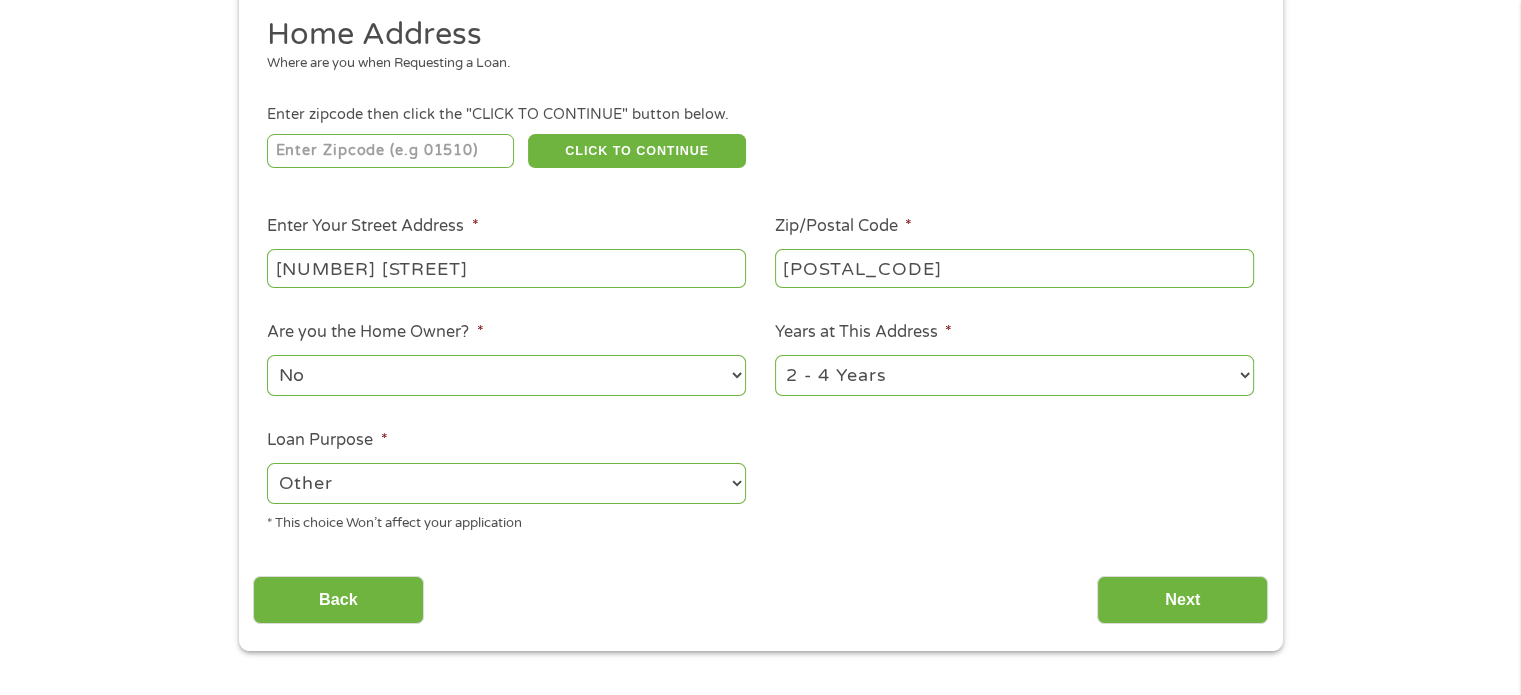 click on "--- Choose one --- Pay Bills Debt Consolidation Home Improvement Major Purchase Car Loan Short Term Cash Medical Expenses Other" at bounding box center (506, 483) 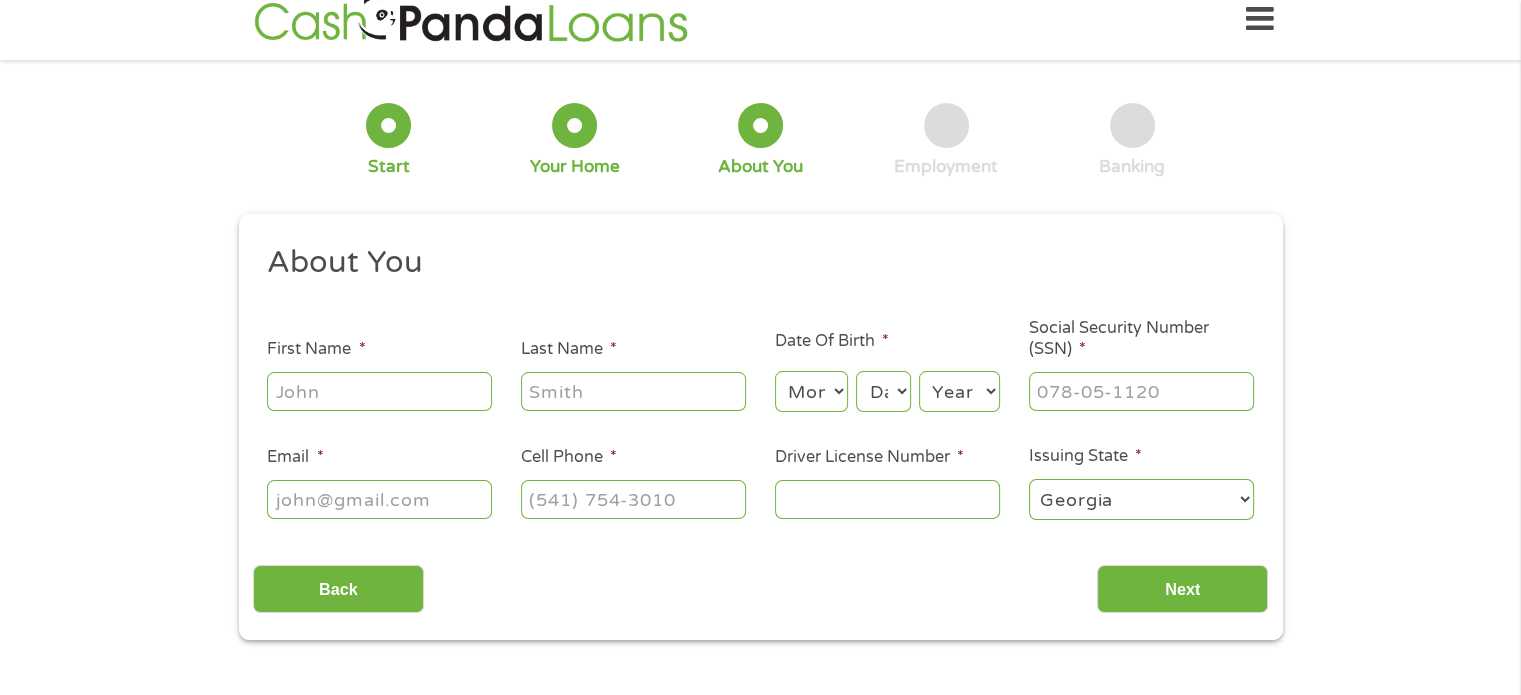 scroll, scrollTop: 0, scrollLeft: 0, axis: both 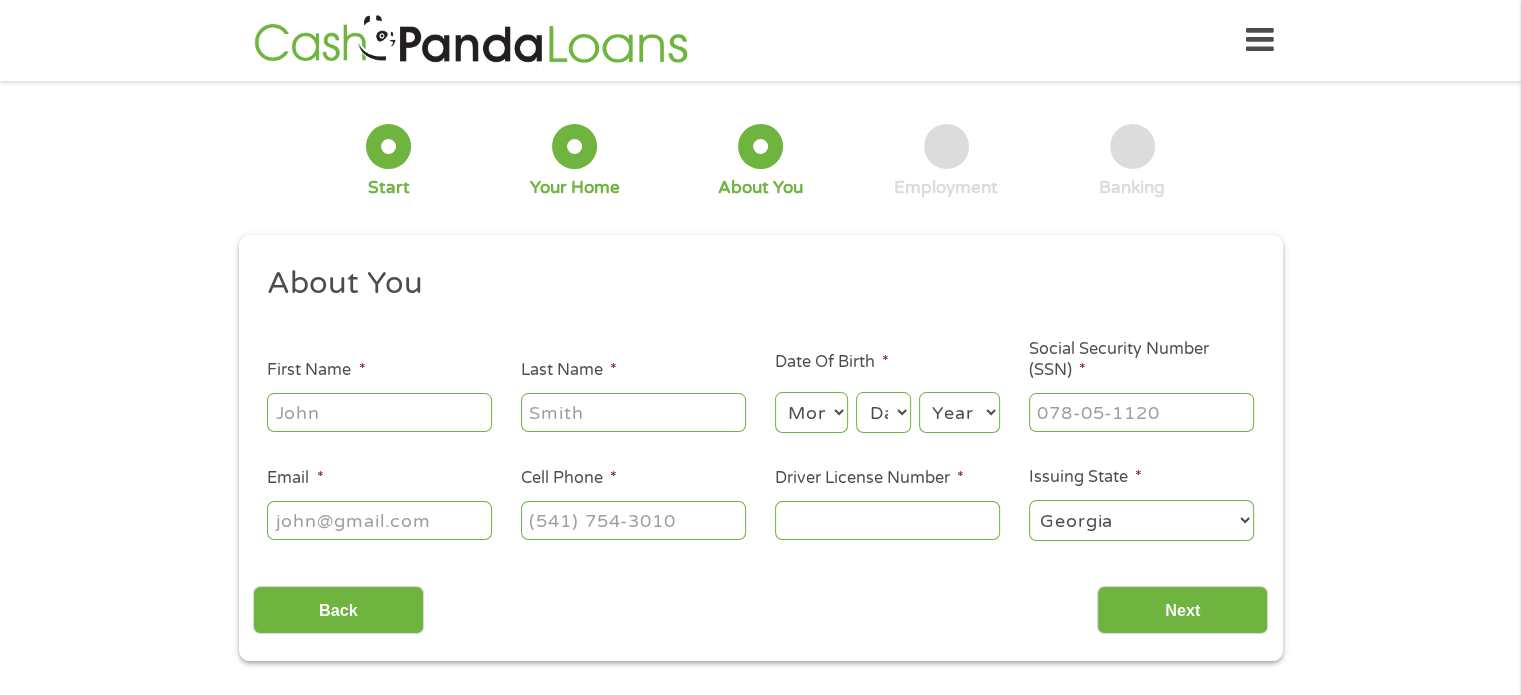 click on "First Name *" at bounding box center [379, 412] 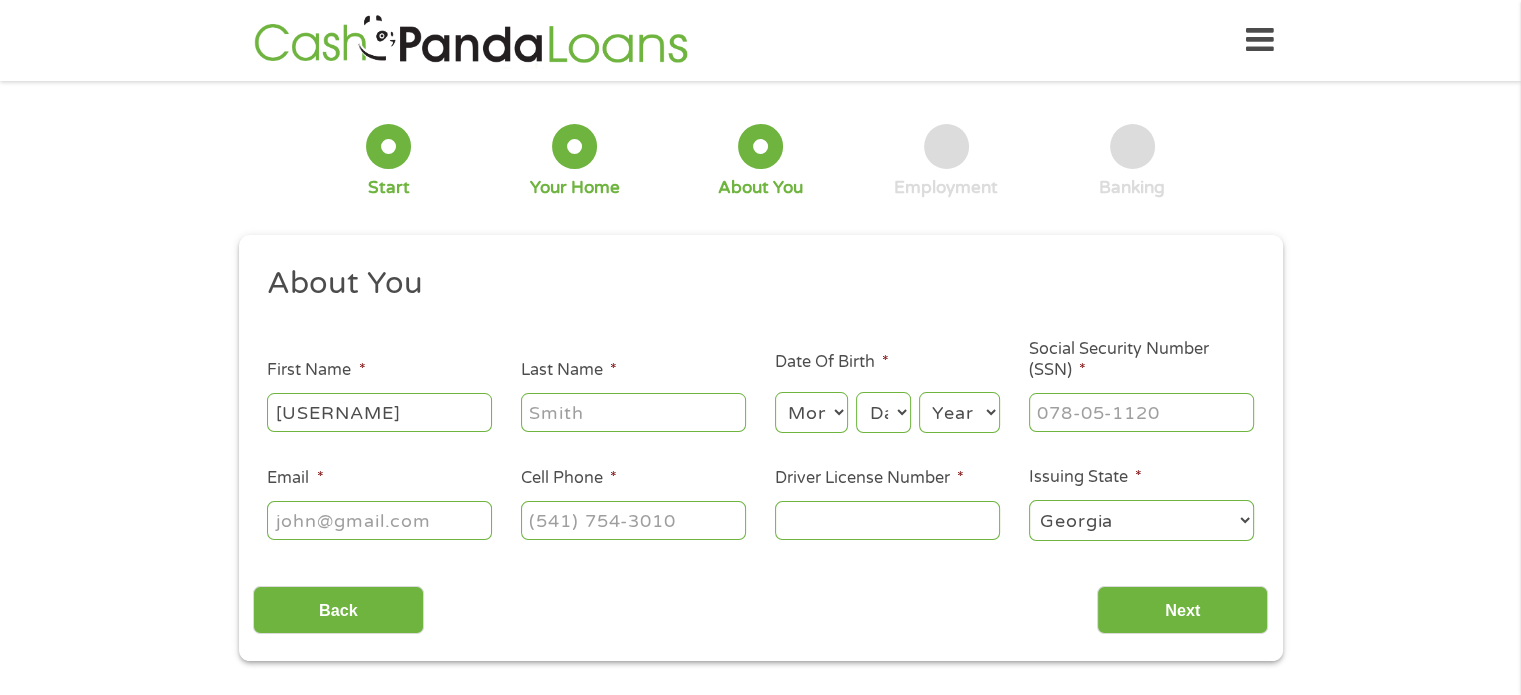 type on "[USERNAME]" 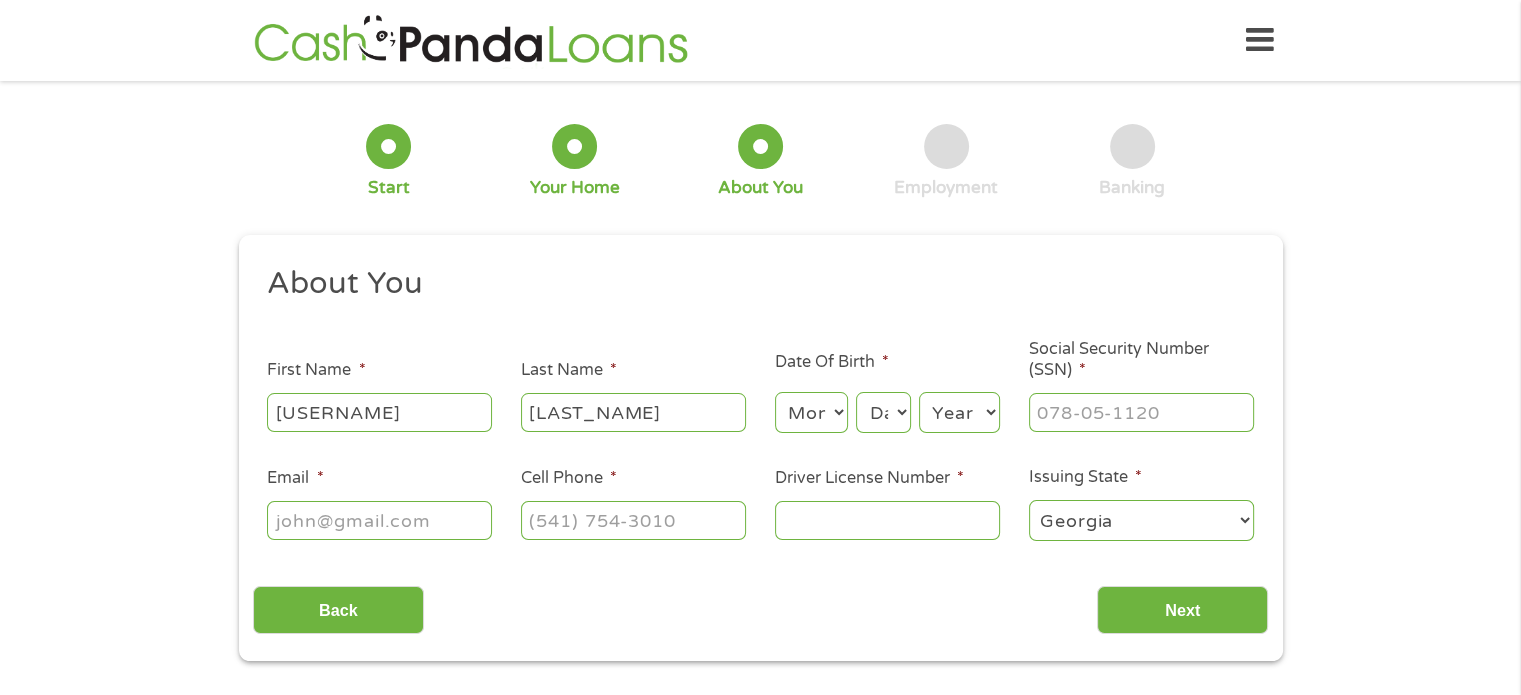 type on "[LAST_NAME]" 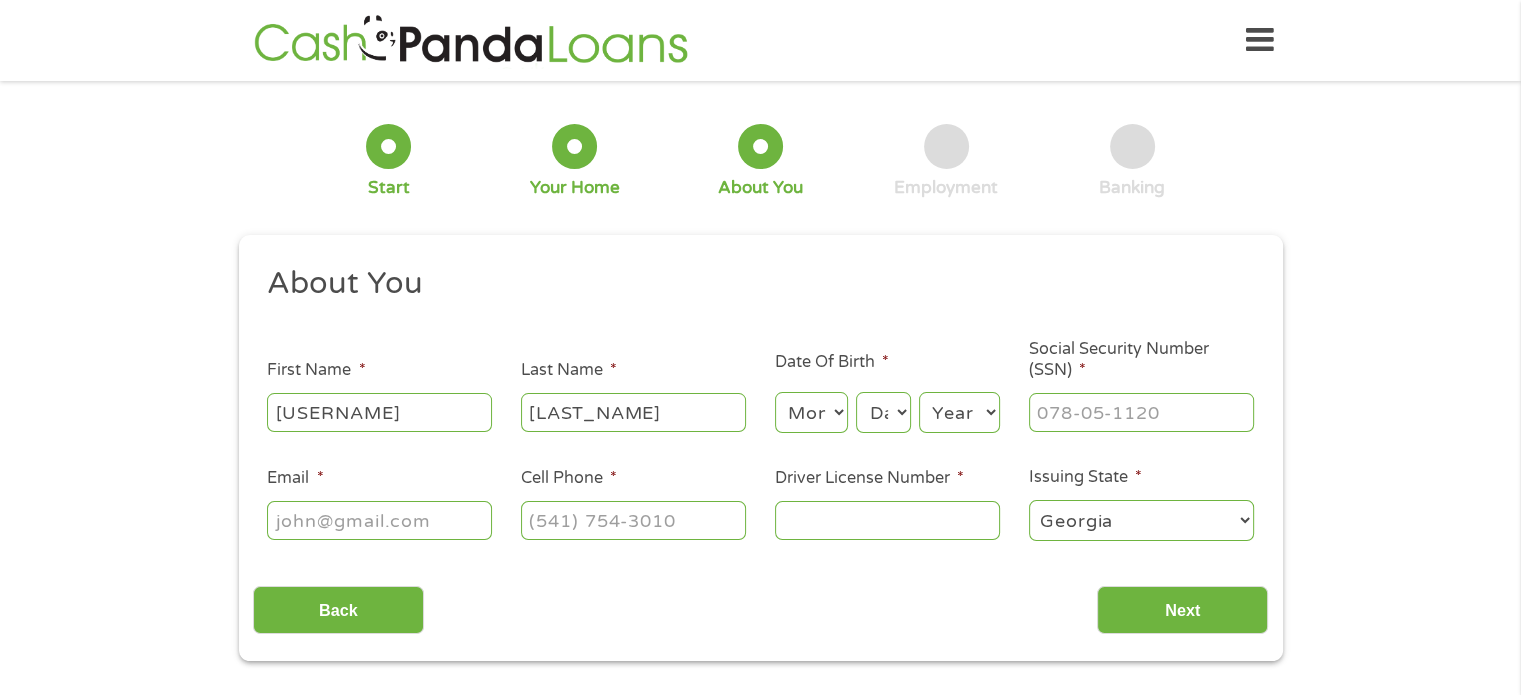 click on "Month 1 2 3 4 5 6 7 8 9 10 11 12" at bounding box center [811, 412] 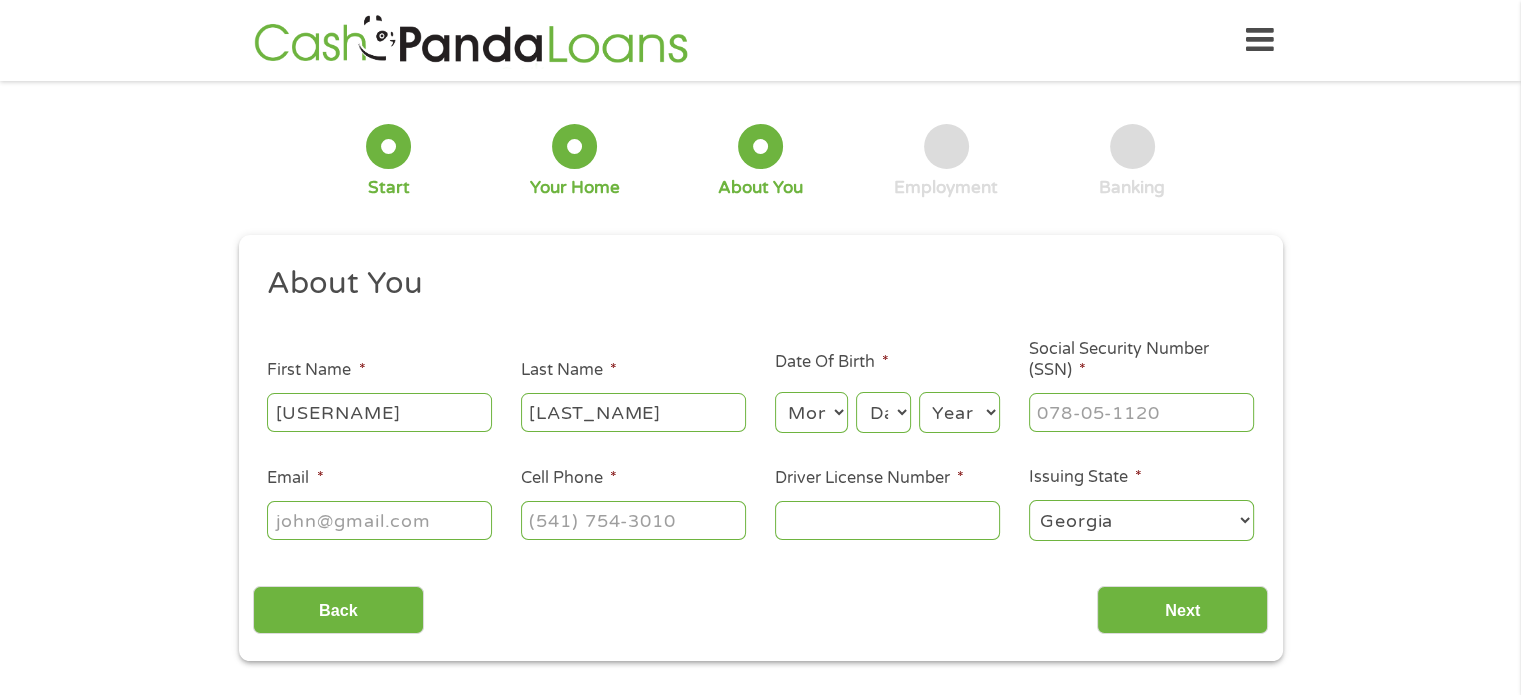 select on "8" 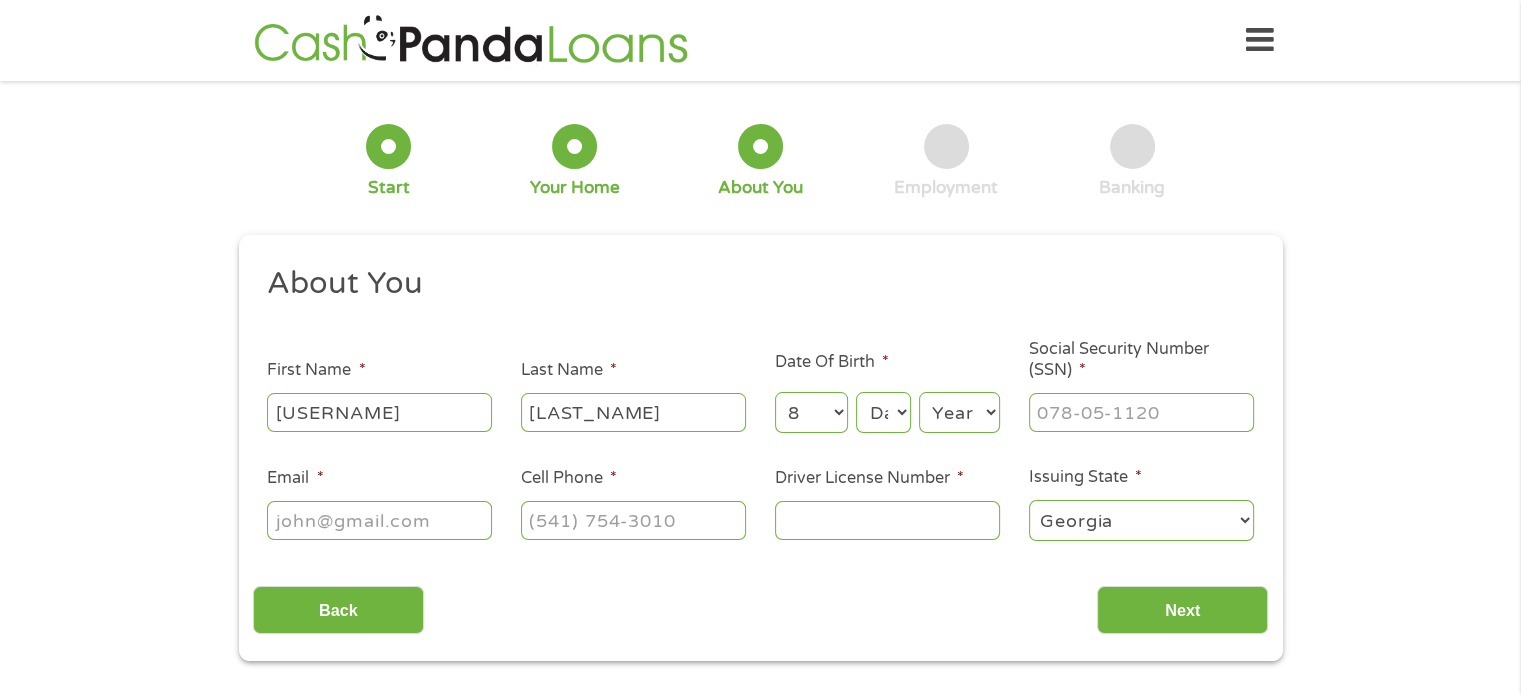 click on "Month 1 2 3 4 5 6 7 8 9 10 11 12" at bounding box center (811, 412) 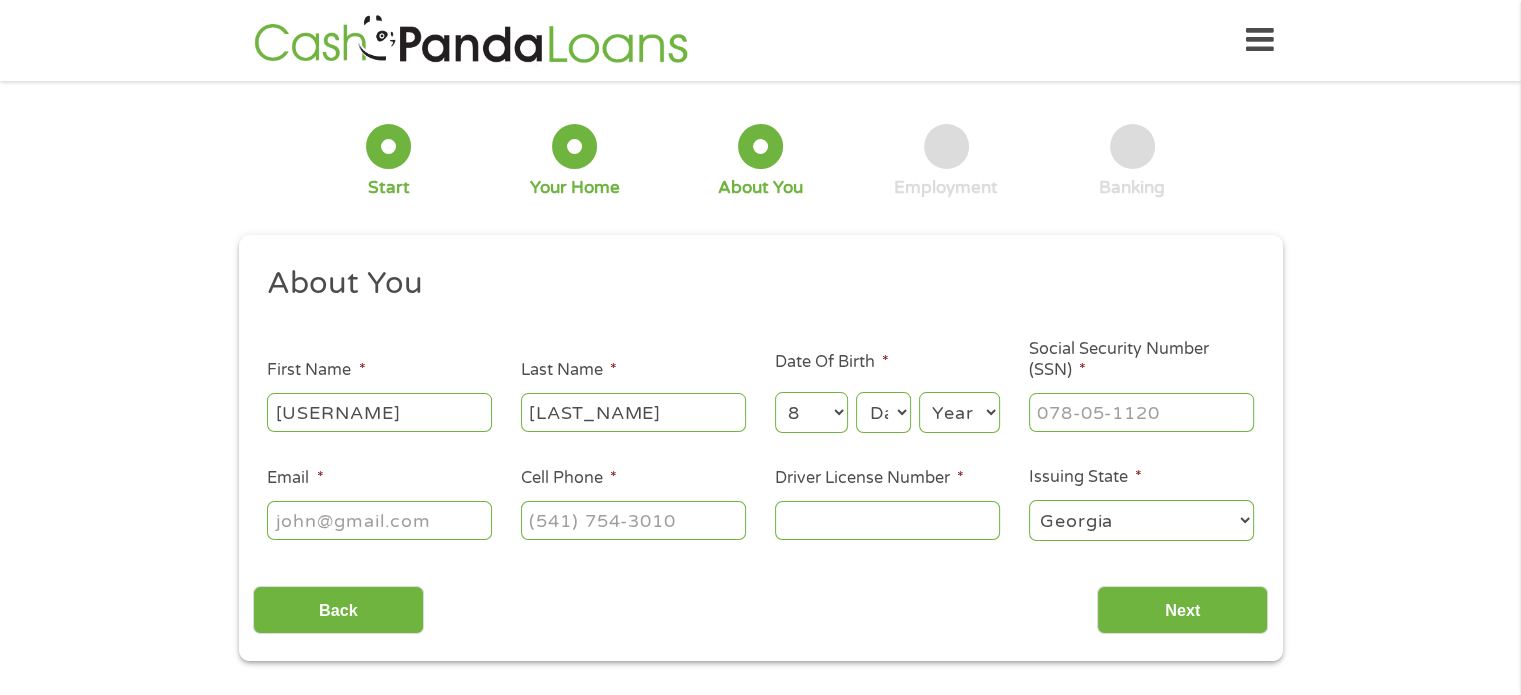select on "5" 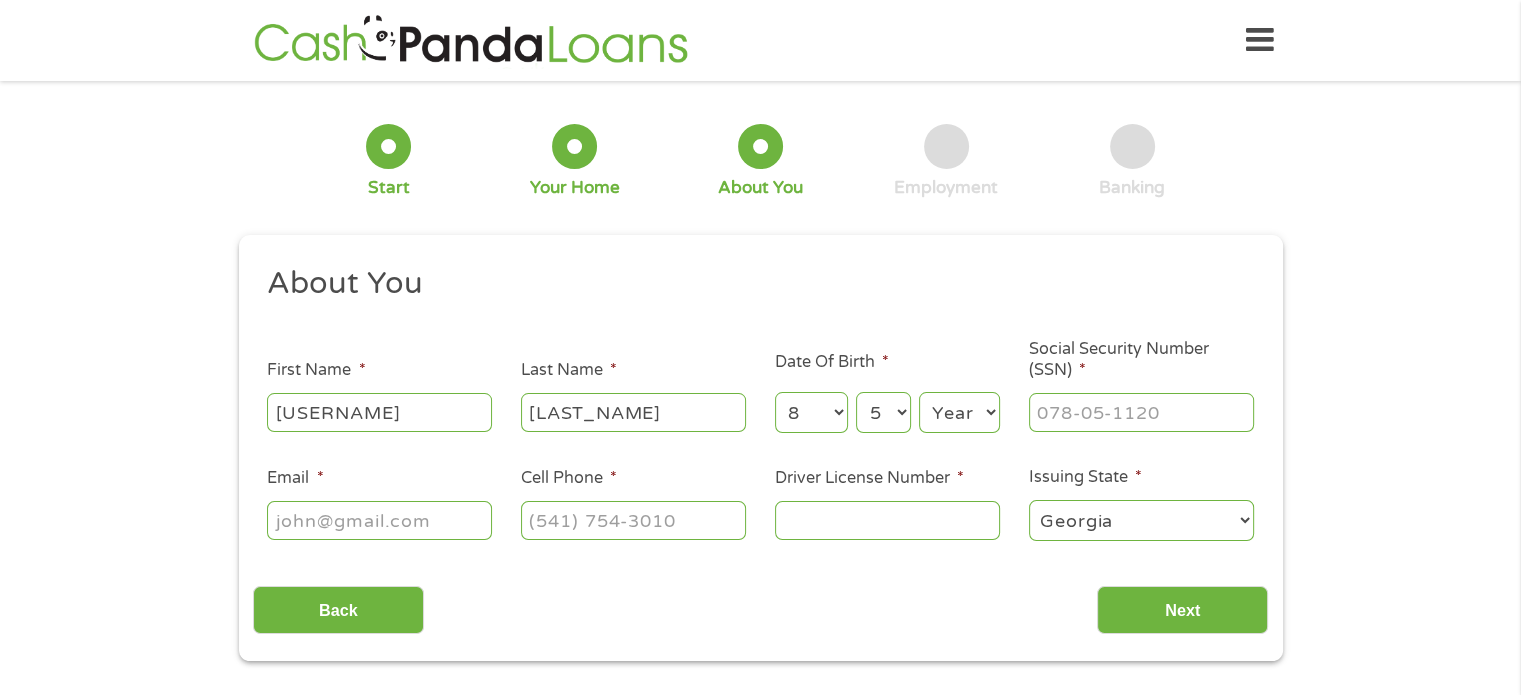 click on "Day 1 2 3 4 5 6 7 8 9 10 11 12 13 14 15 16 17 18 19 20 21 22 23 24 25 26 27 28 29 30 31" at bounding box center (883, 412) 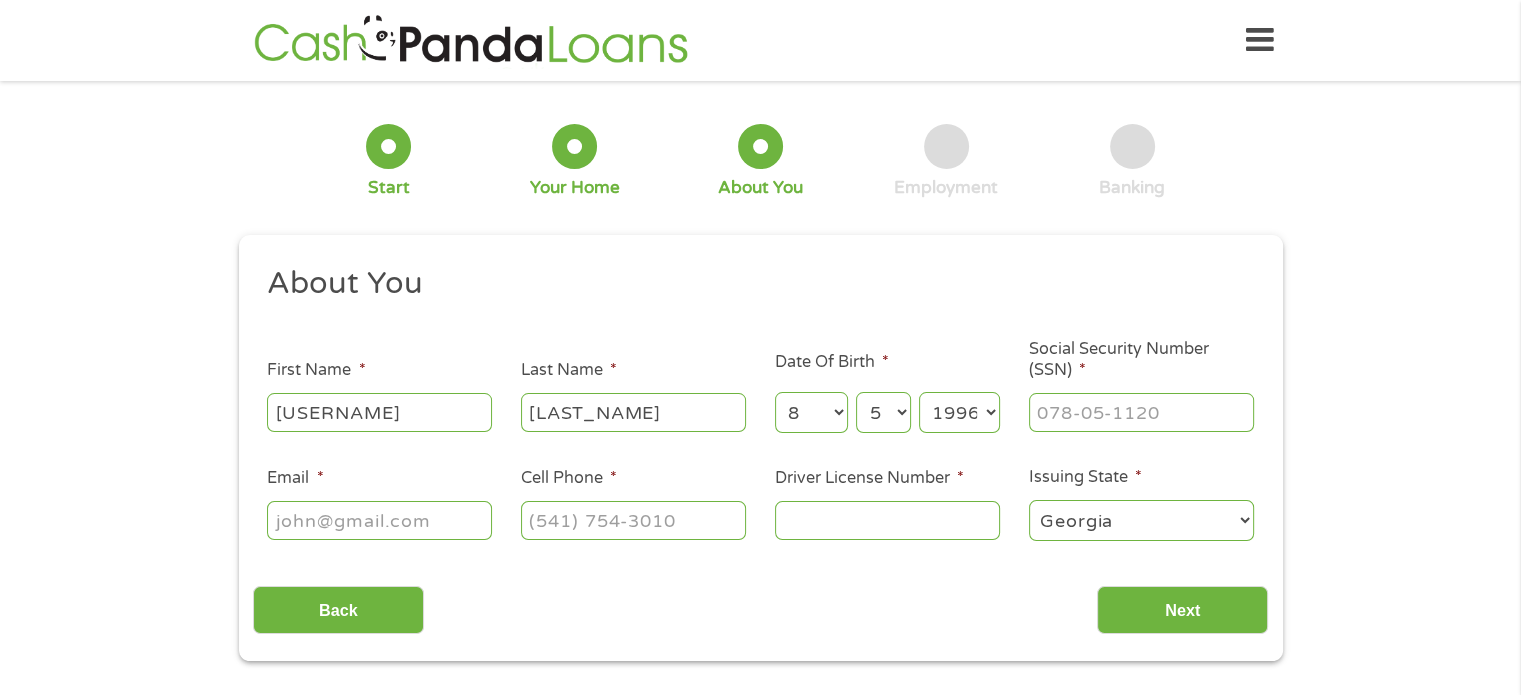 click on "Year 2007 2006 2005 2004 2003 2002 2001 2000 1999 1998 1997 1996 1995 1994 1993 1992 1991 1990 1989 1988 1987 1986 1985 1984 1983 1982 1981 1980 1979 1978 1977 1976 1975 1974 1973 1972 1971 1970 1969 1968 1967 1966 1965 1964 1963 1962 1961 1960 1959 1958 1957 1956 1955 1954 1953 1952 1951 1950 1949 1948 1947 1946 1945 1944 1943 1942 1941 1940 1939 1938 1937 1936 1935 1934 1933 1932 1931 1930 1929 1928 1927 1926 1925 1924 1923 1922 1921 1920" at bounding box center [959, 412] 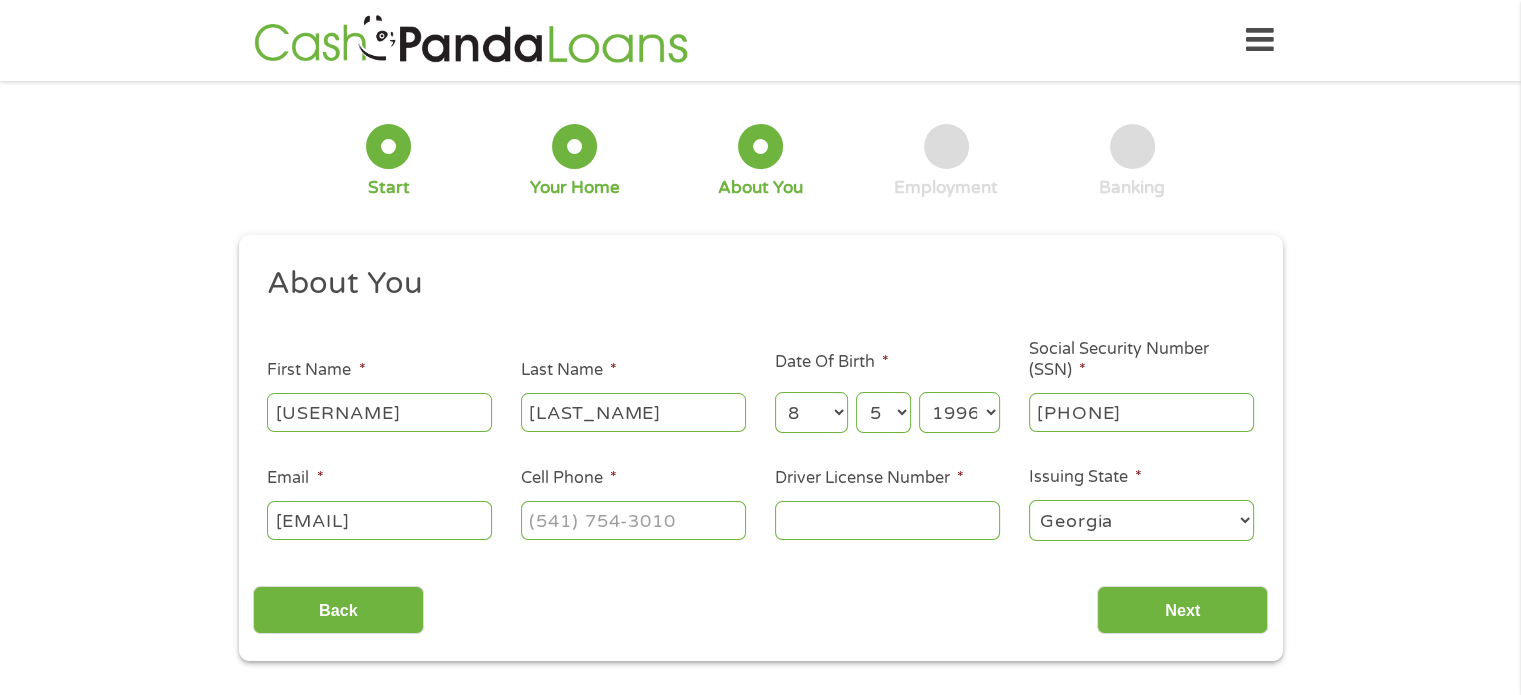 scroll, scrollTop: 0, scrollLeft: 113, axis: horizontal 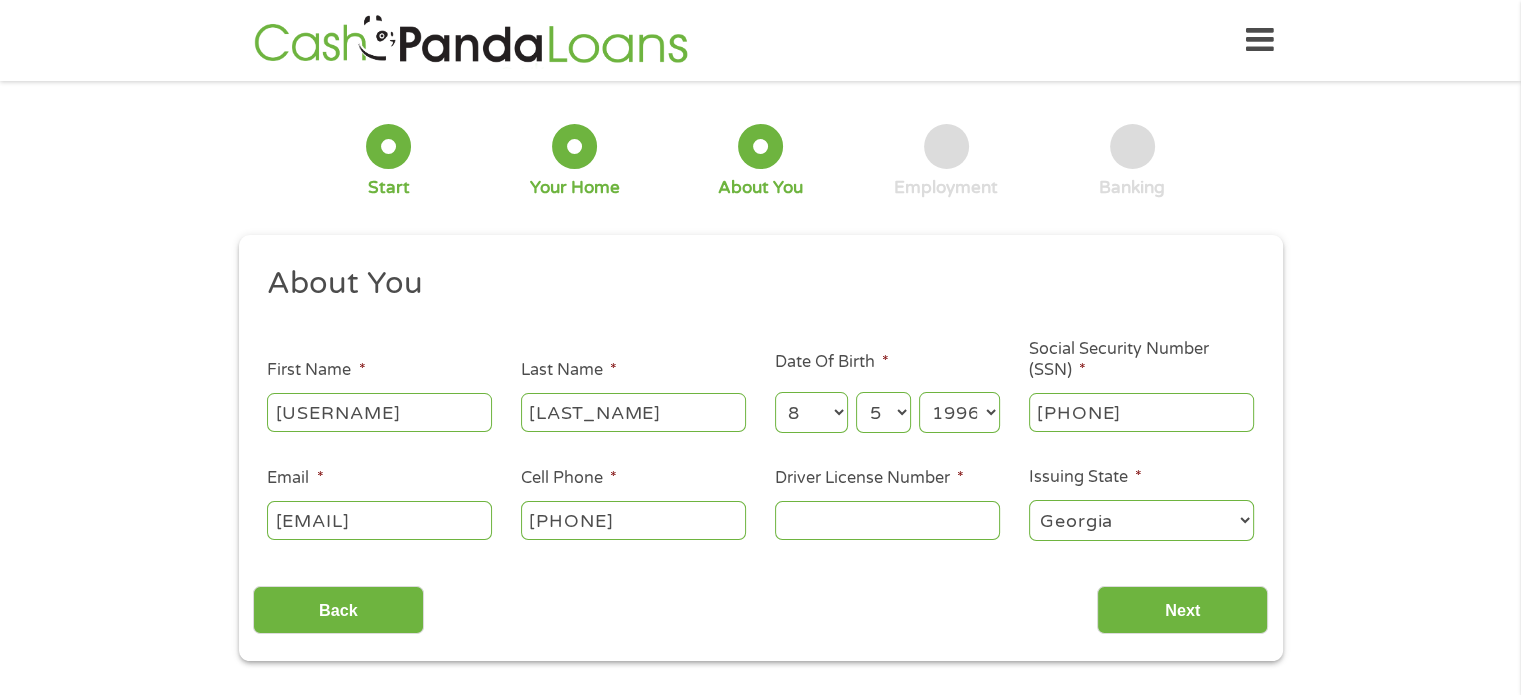 type on "[PHONE]" 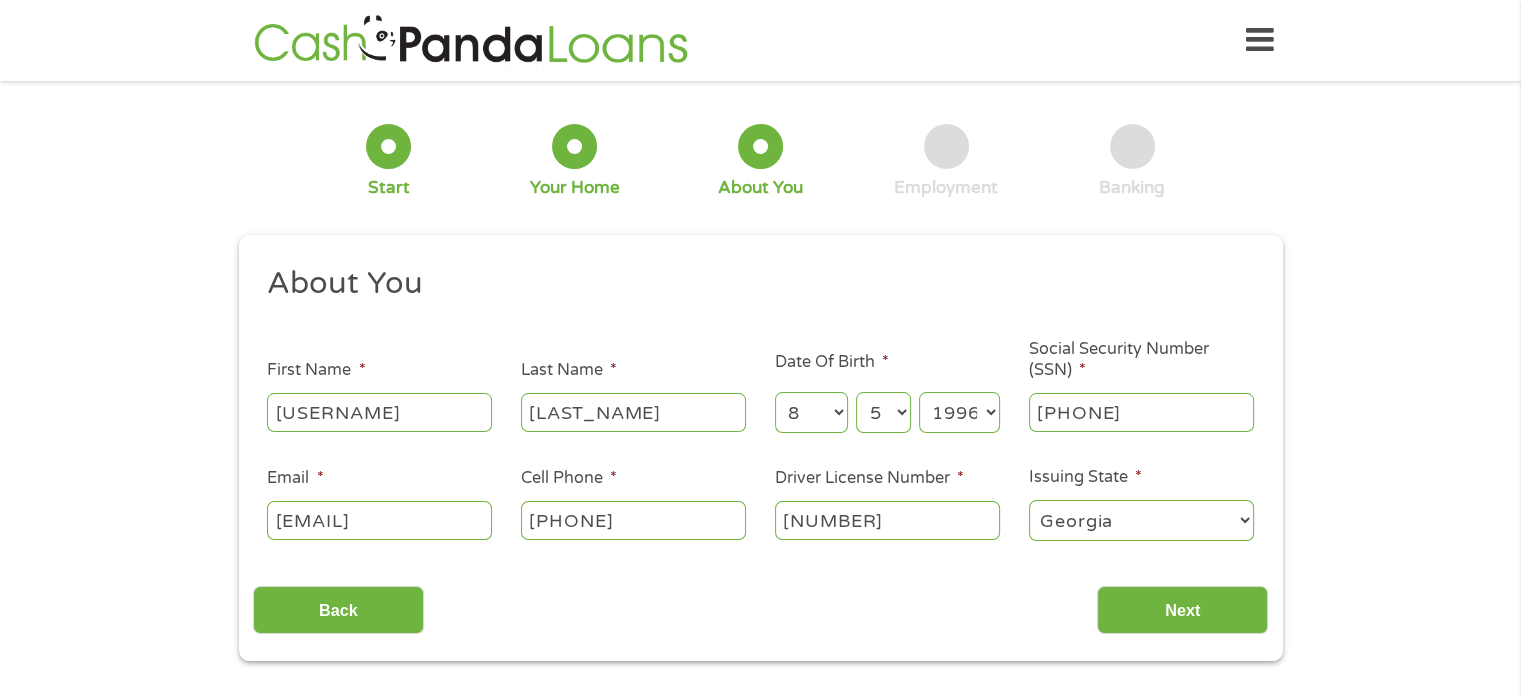 type on "[NUMBER]" 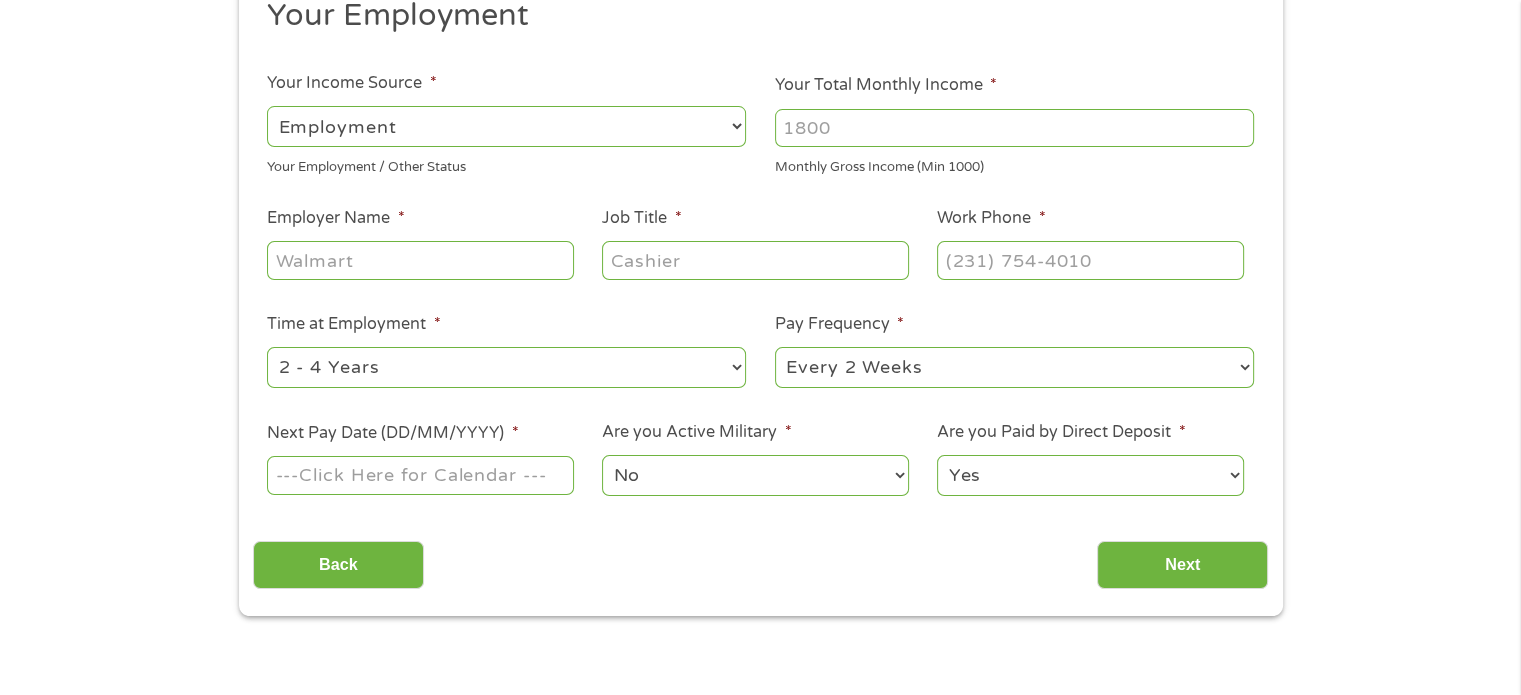 scroll, scrollTop: 269, scrollLeft: 0, axis: vertical 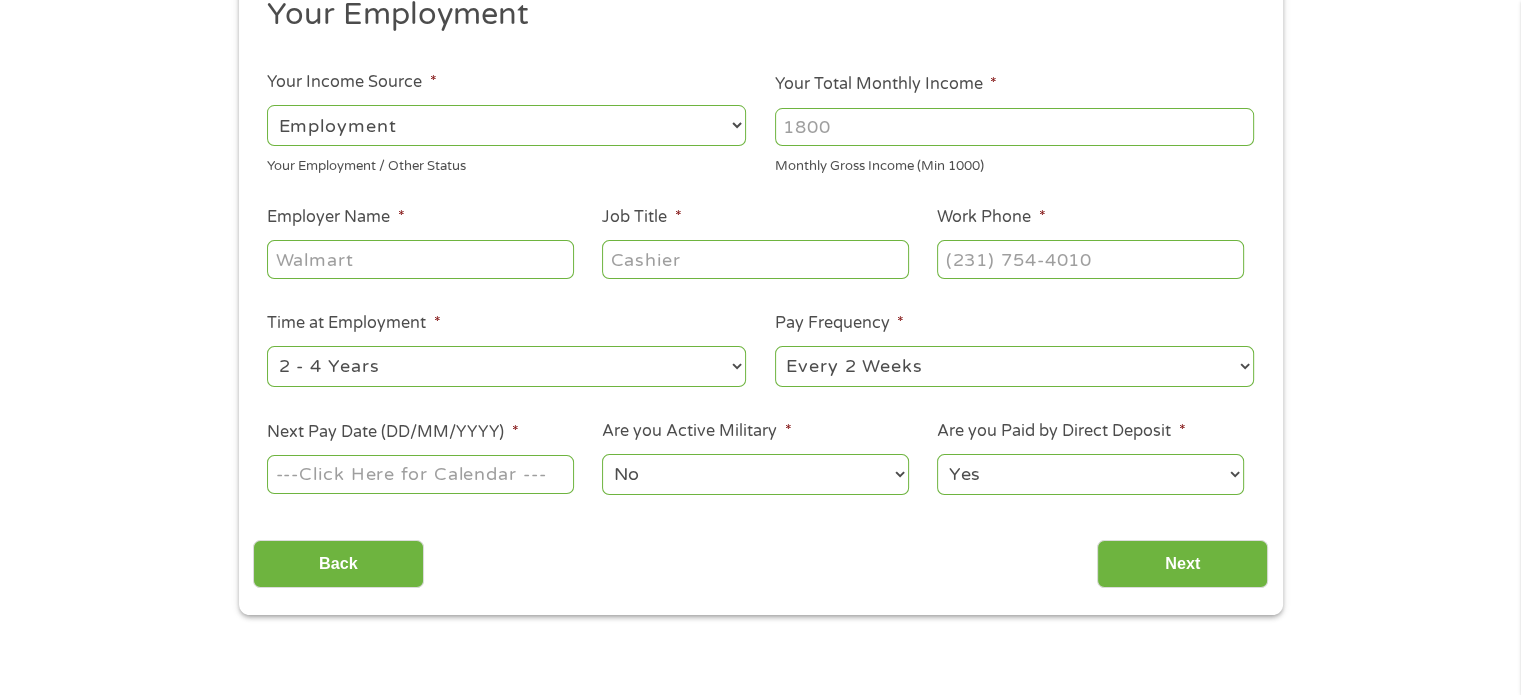 click on "--- Choose one --- 1 Year or less 1 - 2 Years 2 - 4 Years Over 4 Years" at bounding box center (506, 366) 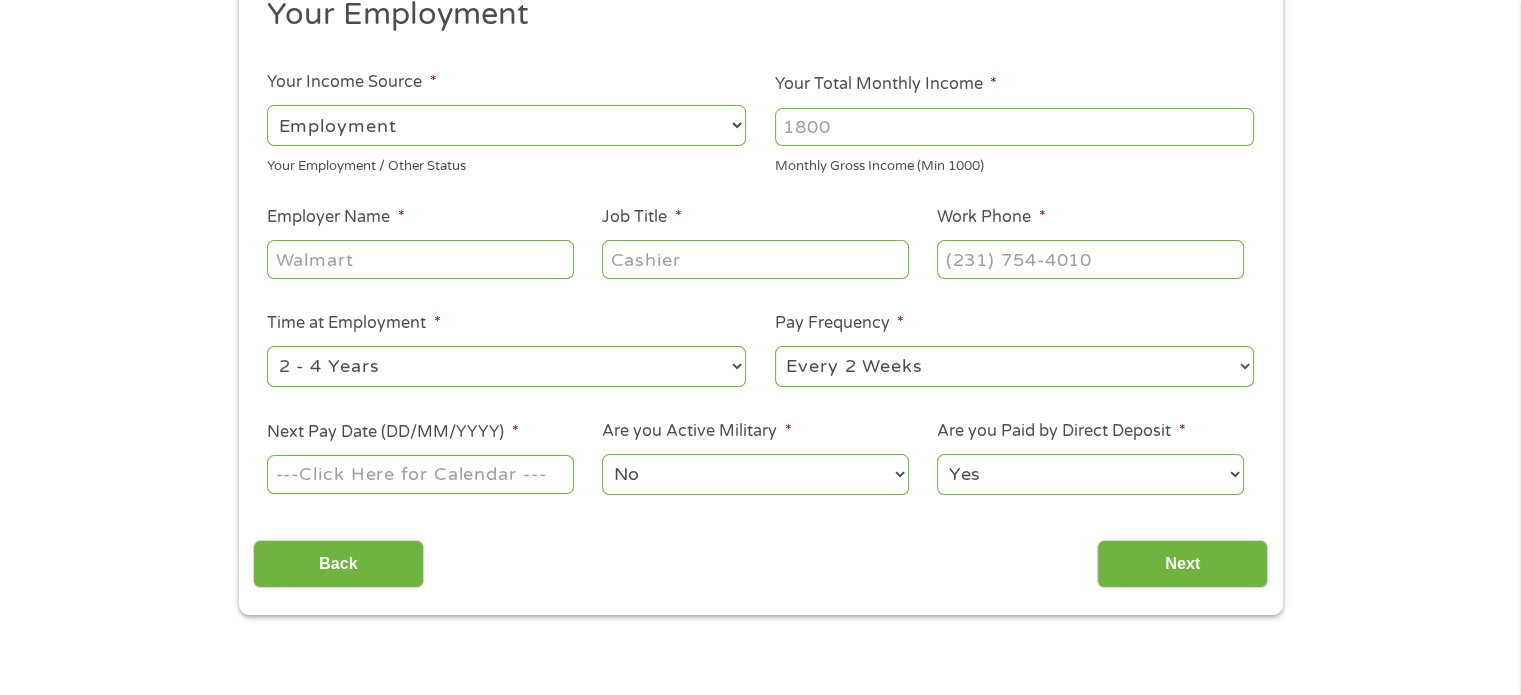 select on "60months" 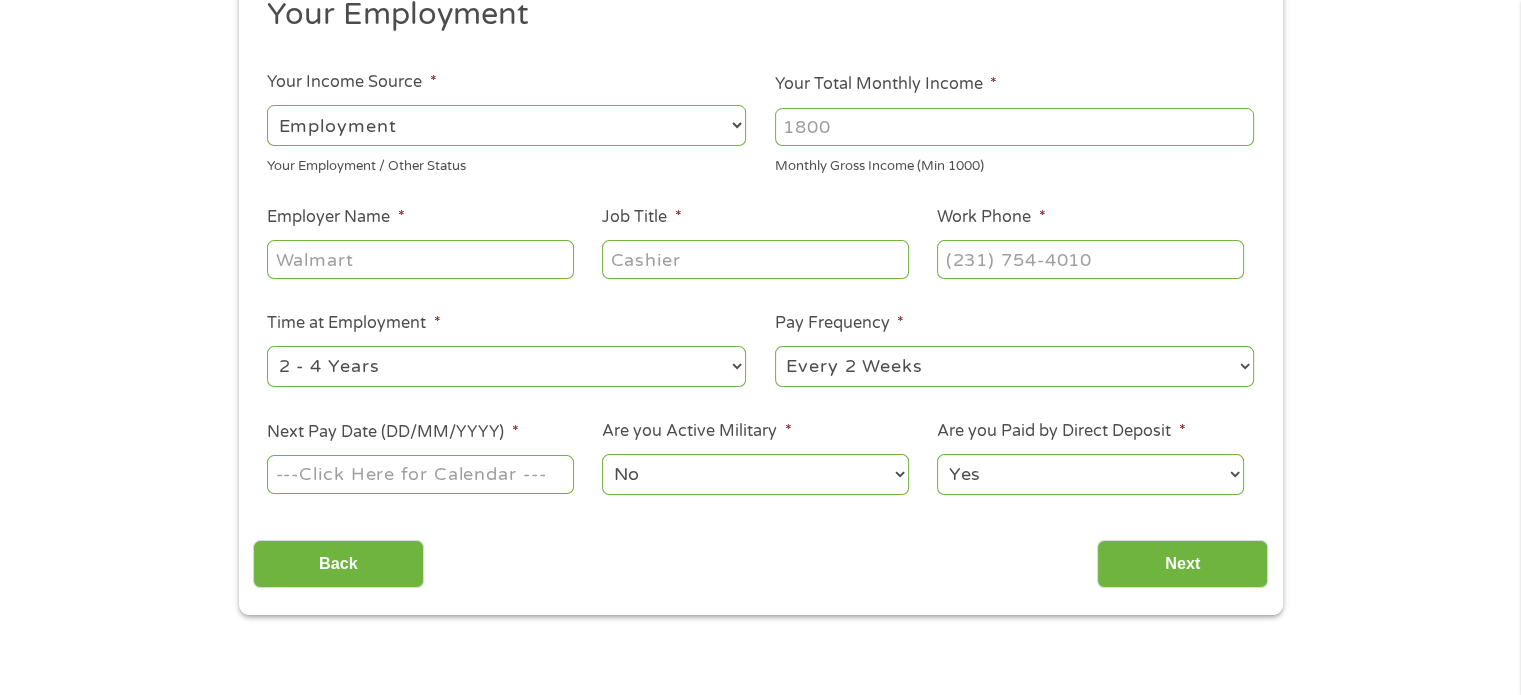 click on "--- Choose one --- 1 Year or less 1 - 2 Years 2 - 4 Years Over 4 Years" at bounding box center (506, 366) 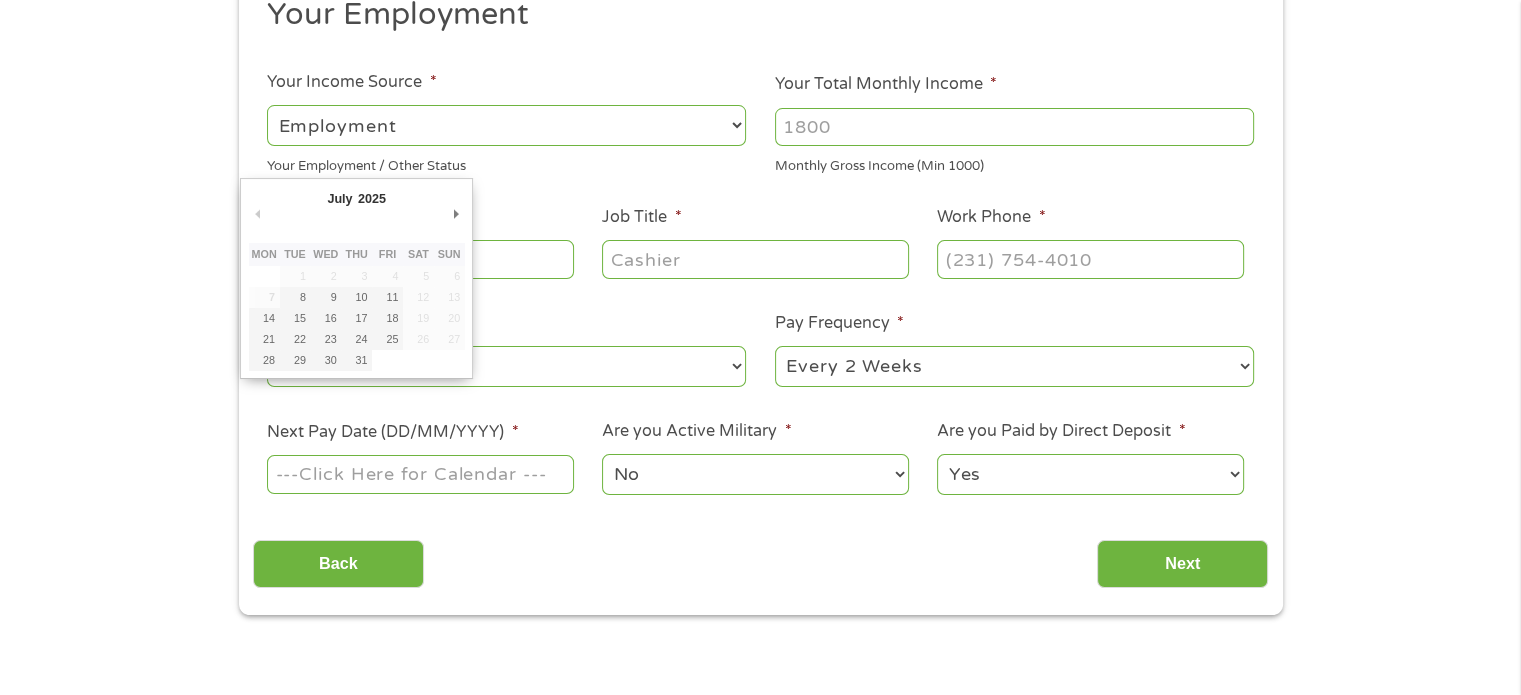 click on "Next Pay Date (DD/MM/YYYY) *" at bounding box center (420, 474) 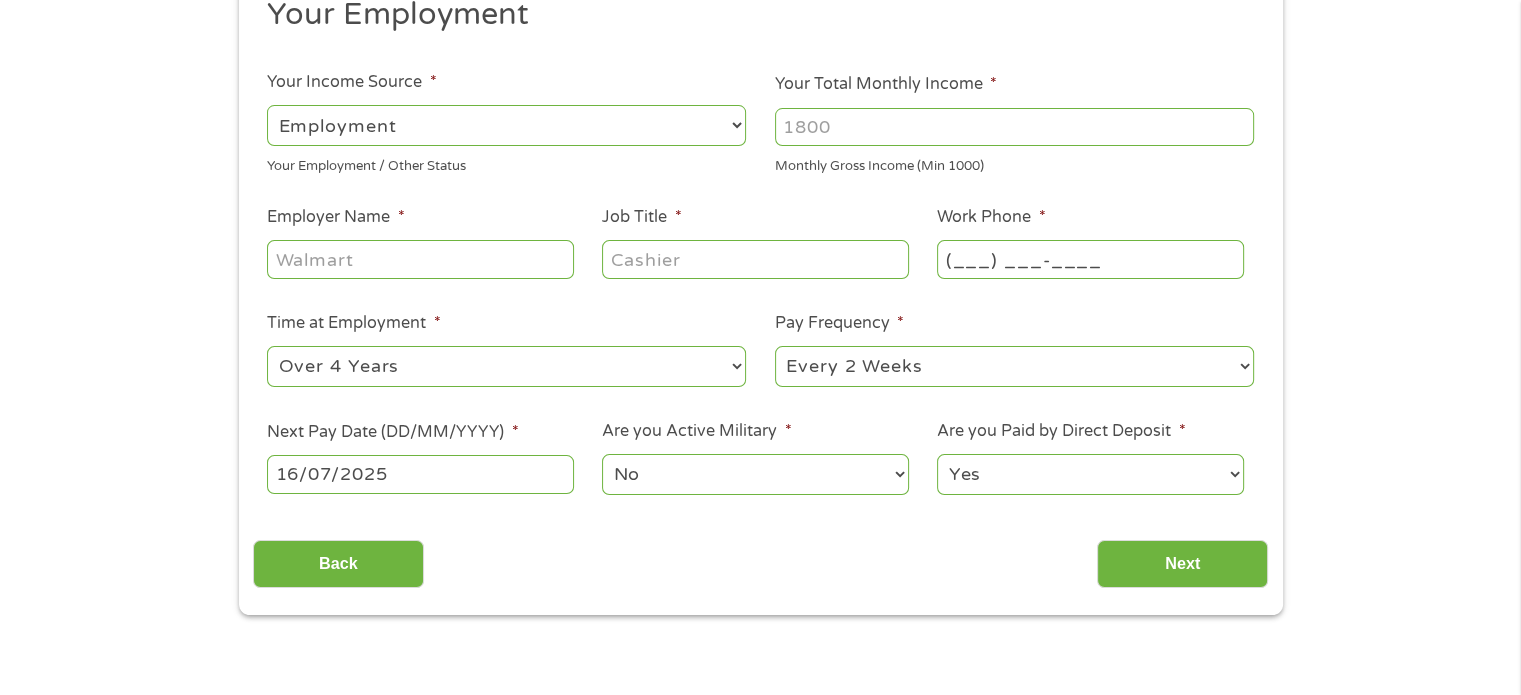 click on "(___) ___-____" at bounding box center (1090, 259) 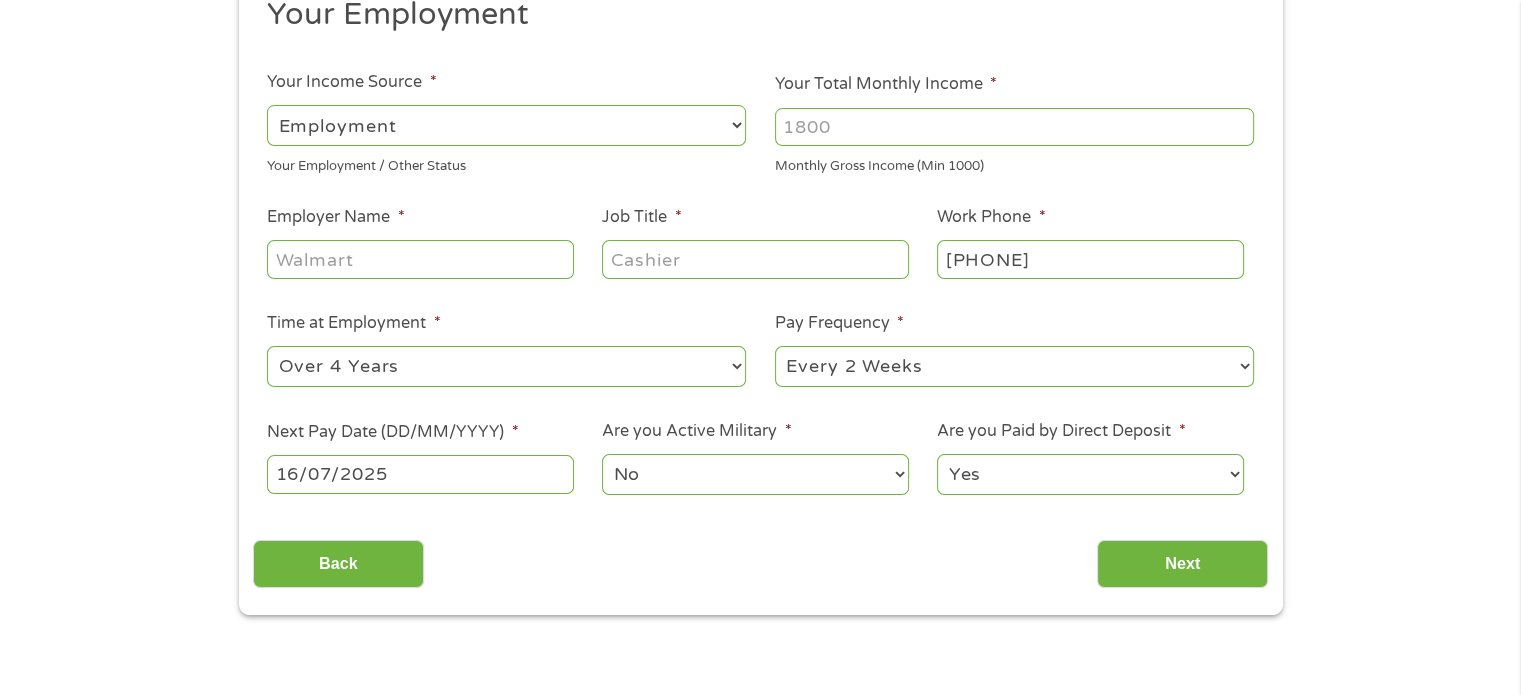 click on "Job Title *" at bounding box center (755, 259) 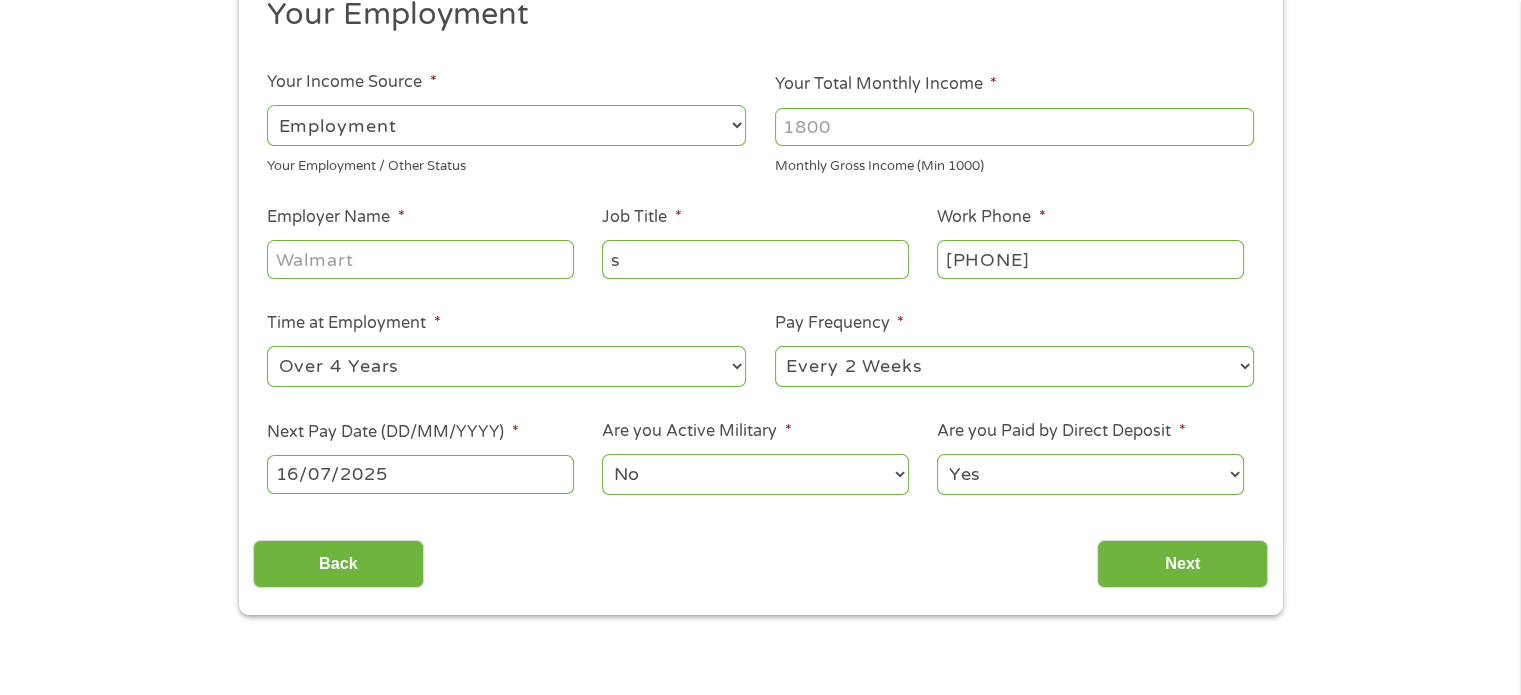 click on "s" at bounding box center (755, 259) 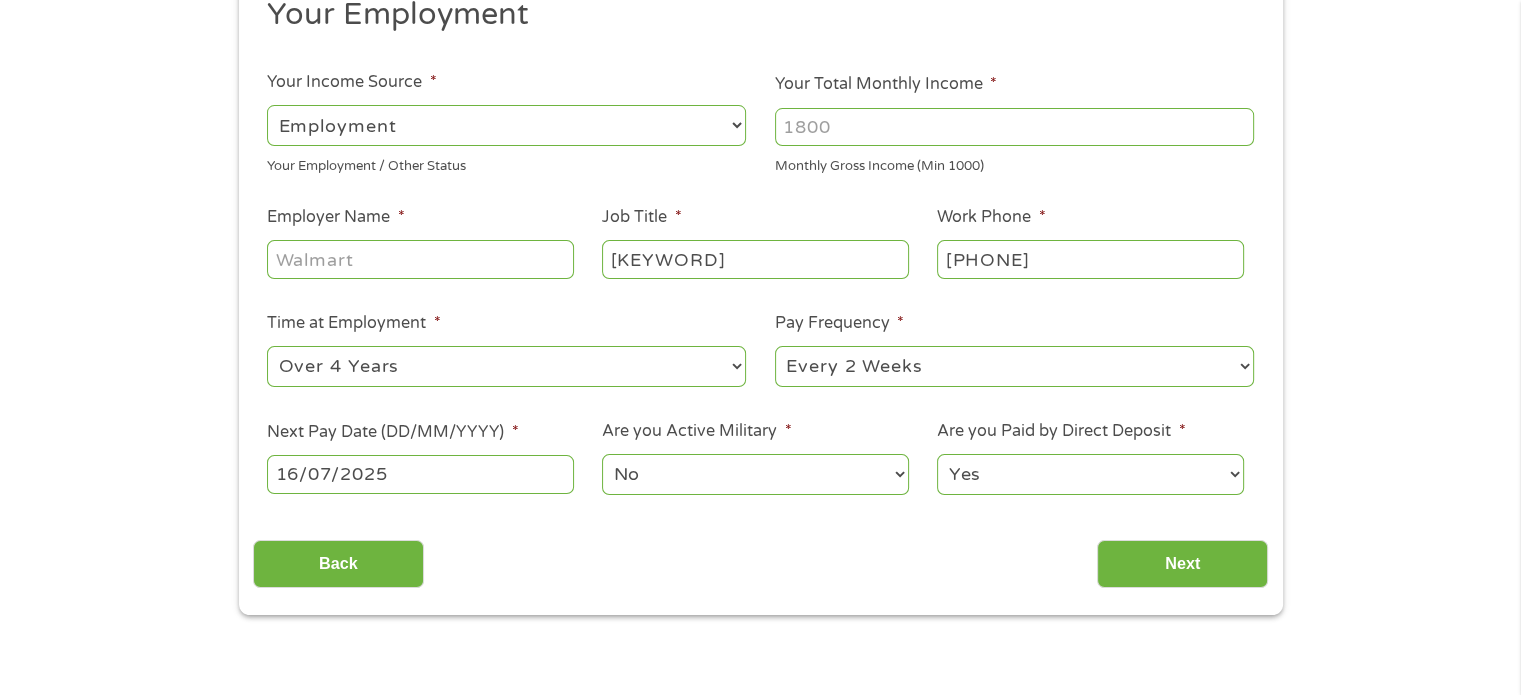 type on "[KEYWORD]" 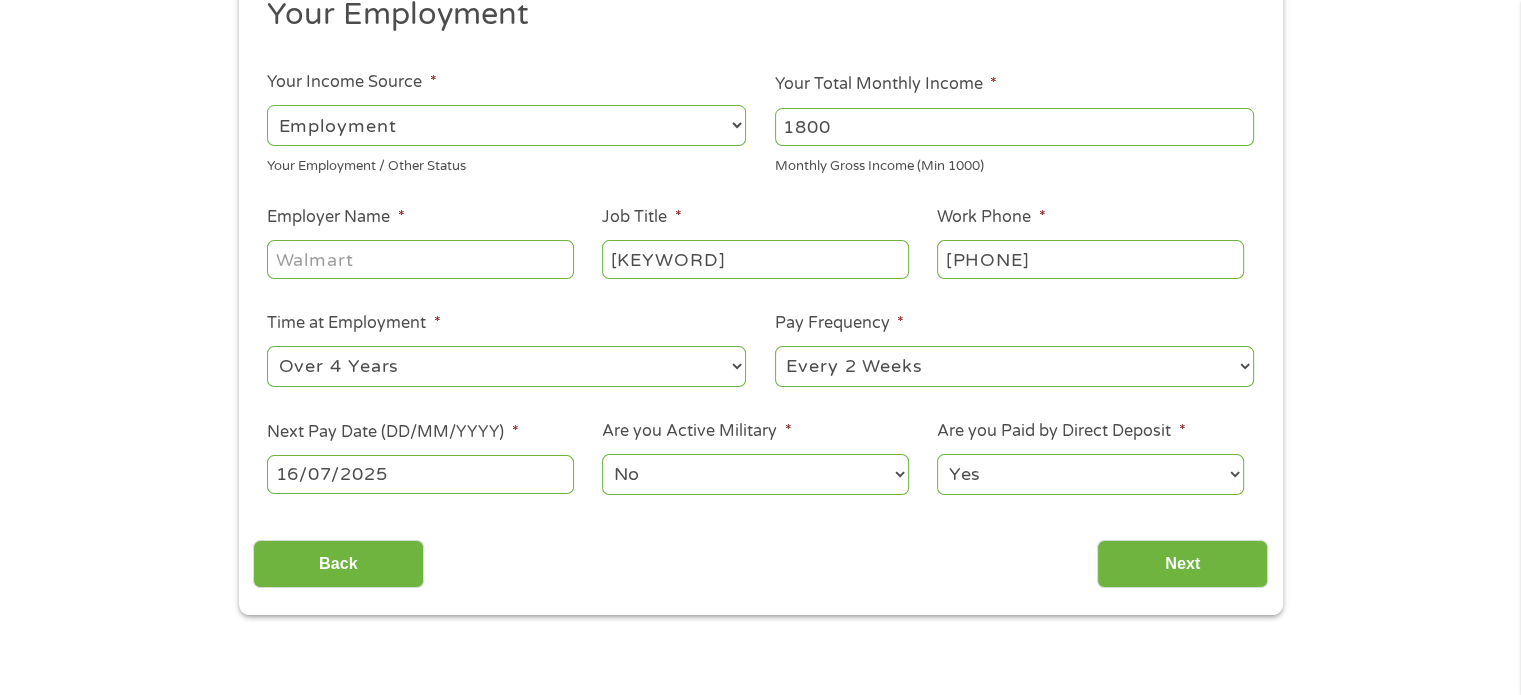 type on "1800" 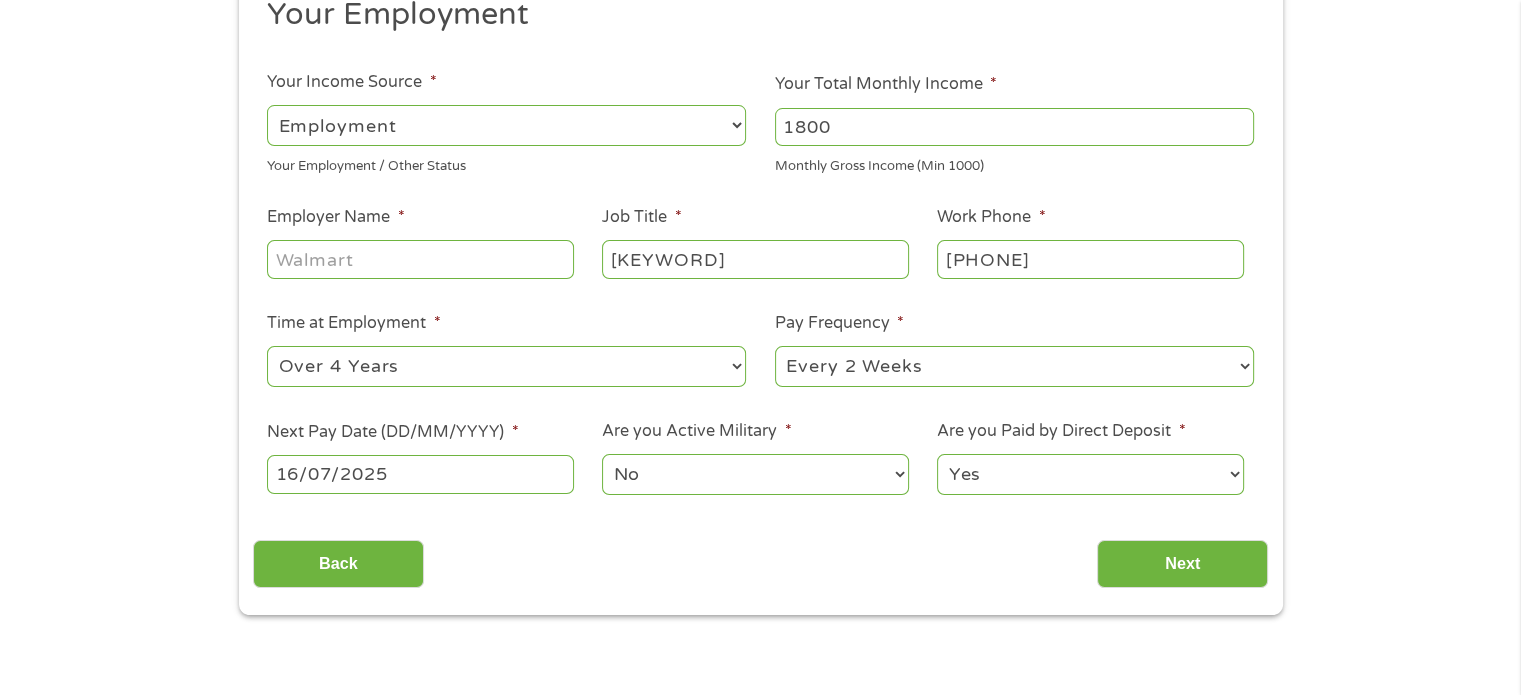 scroll, scrollTop: 8, scrollLeft: 8, axis: both 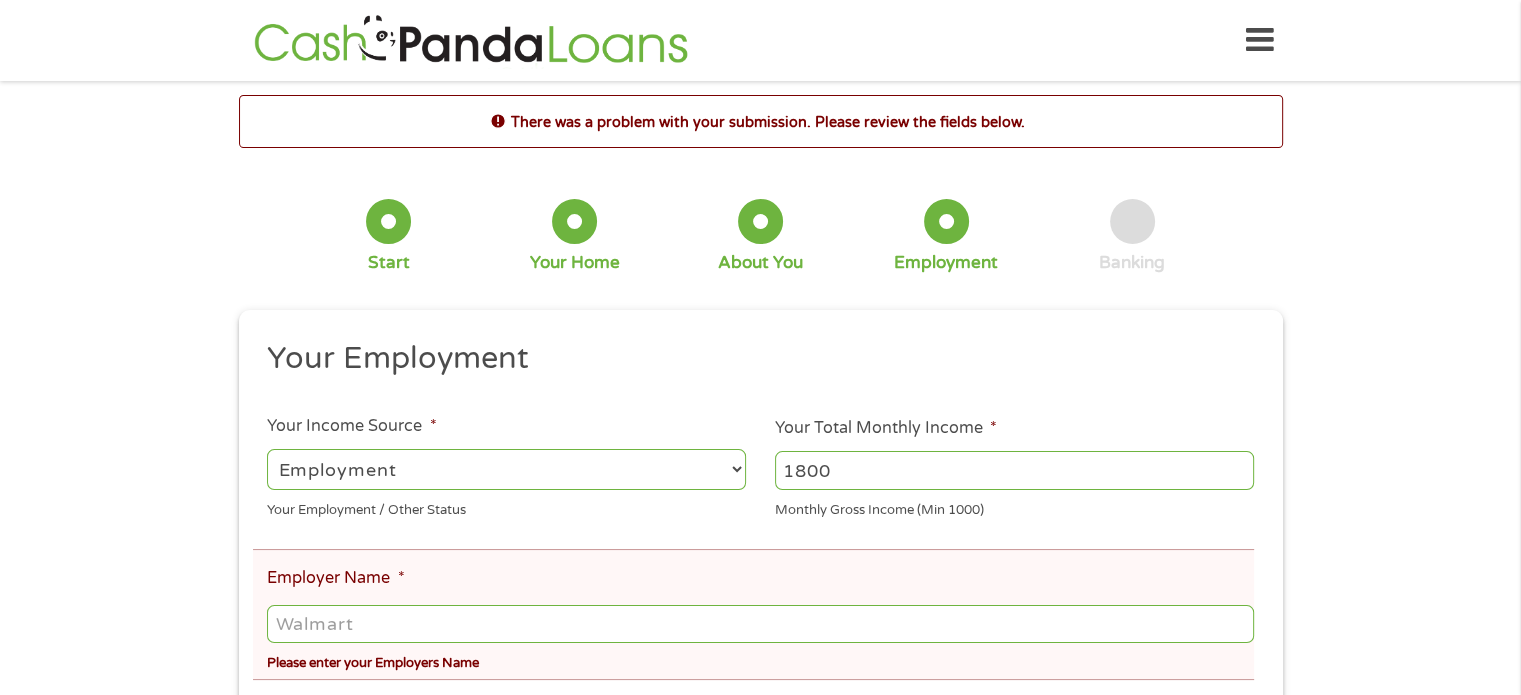 click on "Employer Name *" at bounding box center [760, 624] 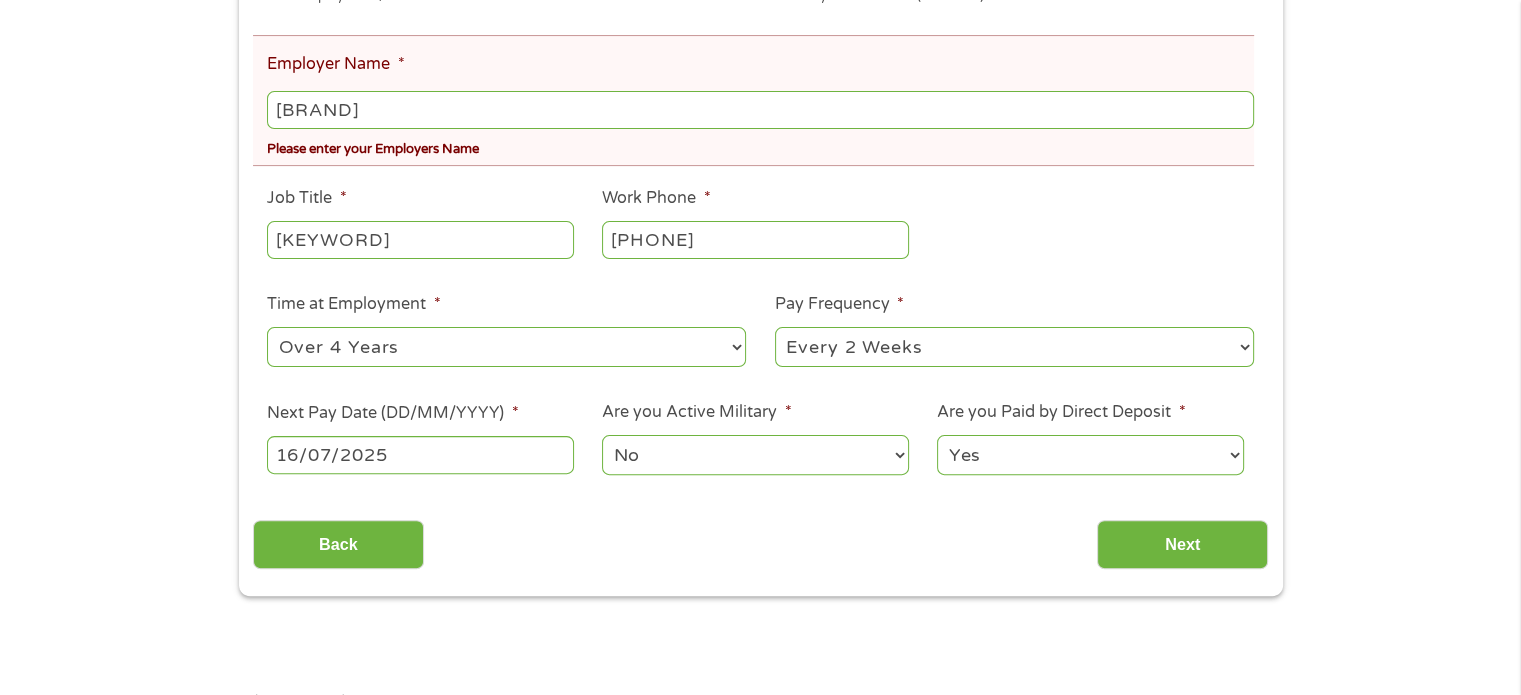scroll, scrollTop: 515, scrollLeft: 0, axis: vertical 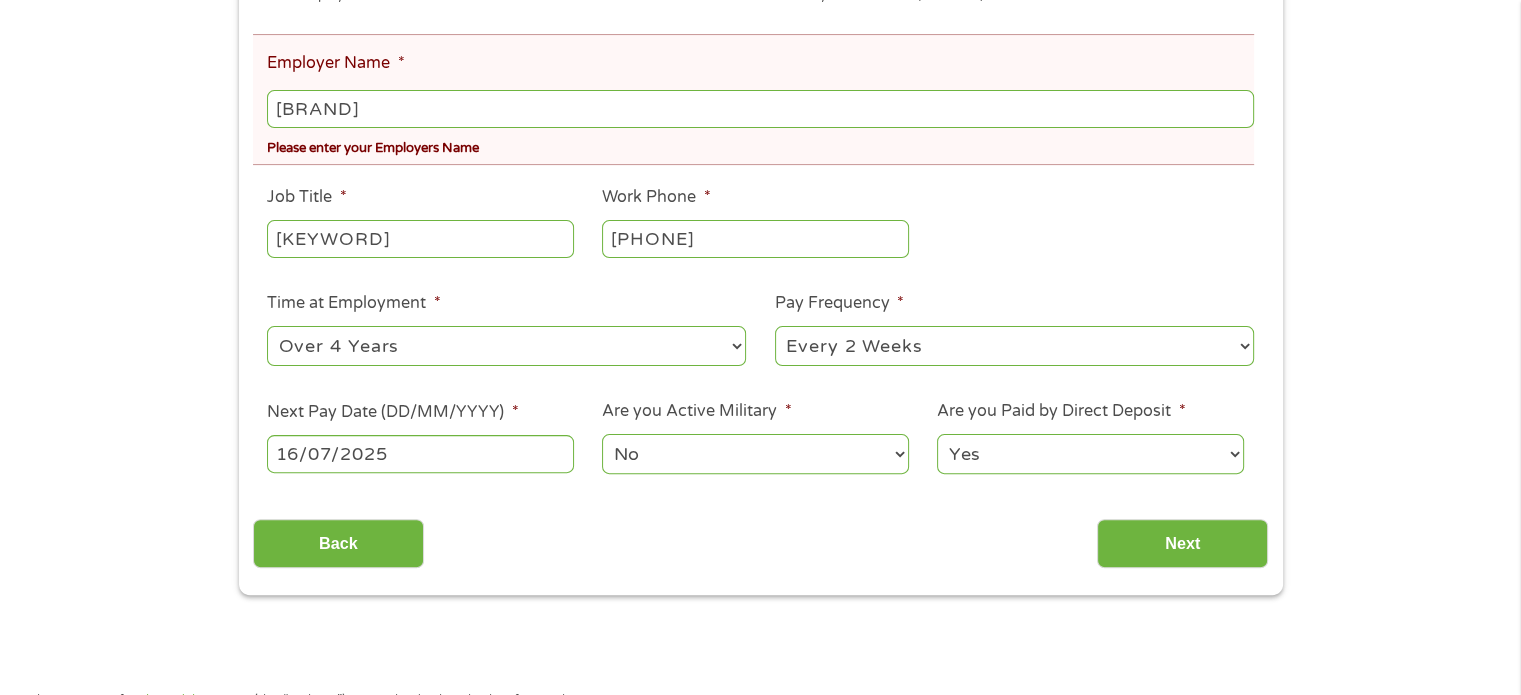 type on "[BRAND]" 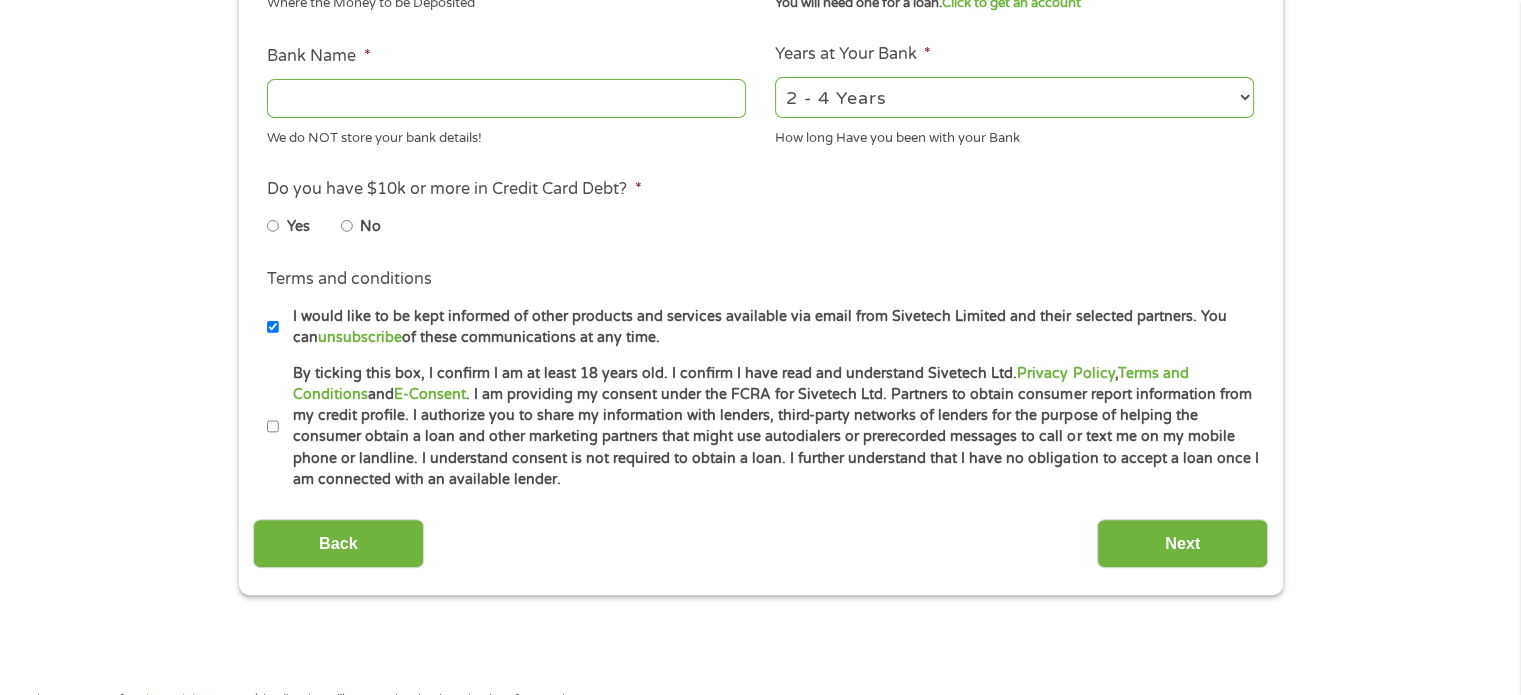 scroll, scrollTop: 735, scrollLeft: 0, axis: vertical 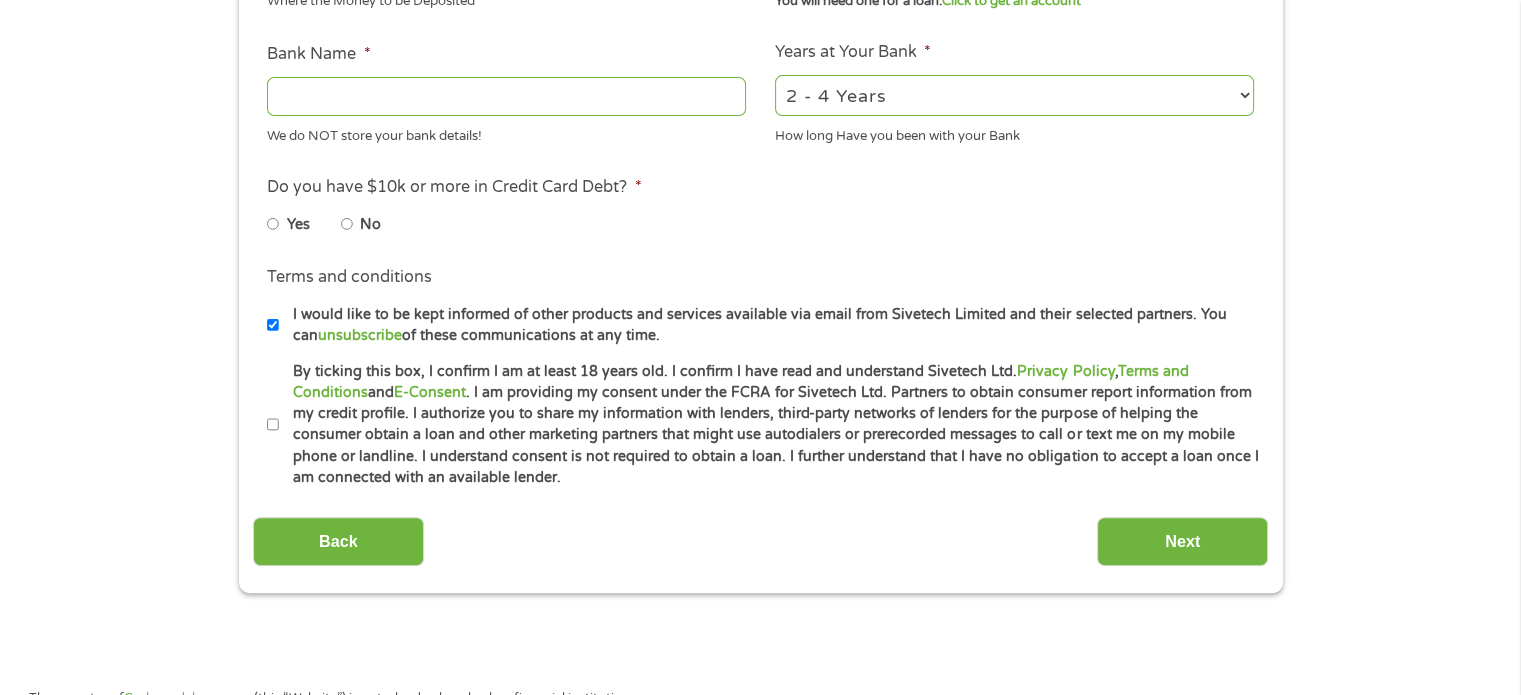 drag, startPoint x: 348, startPoint y: 207, endPoint x: 347, endPoint y: 226, distance: 19.026299 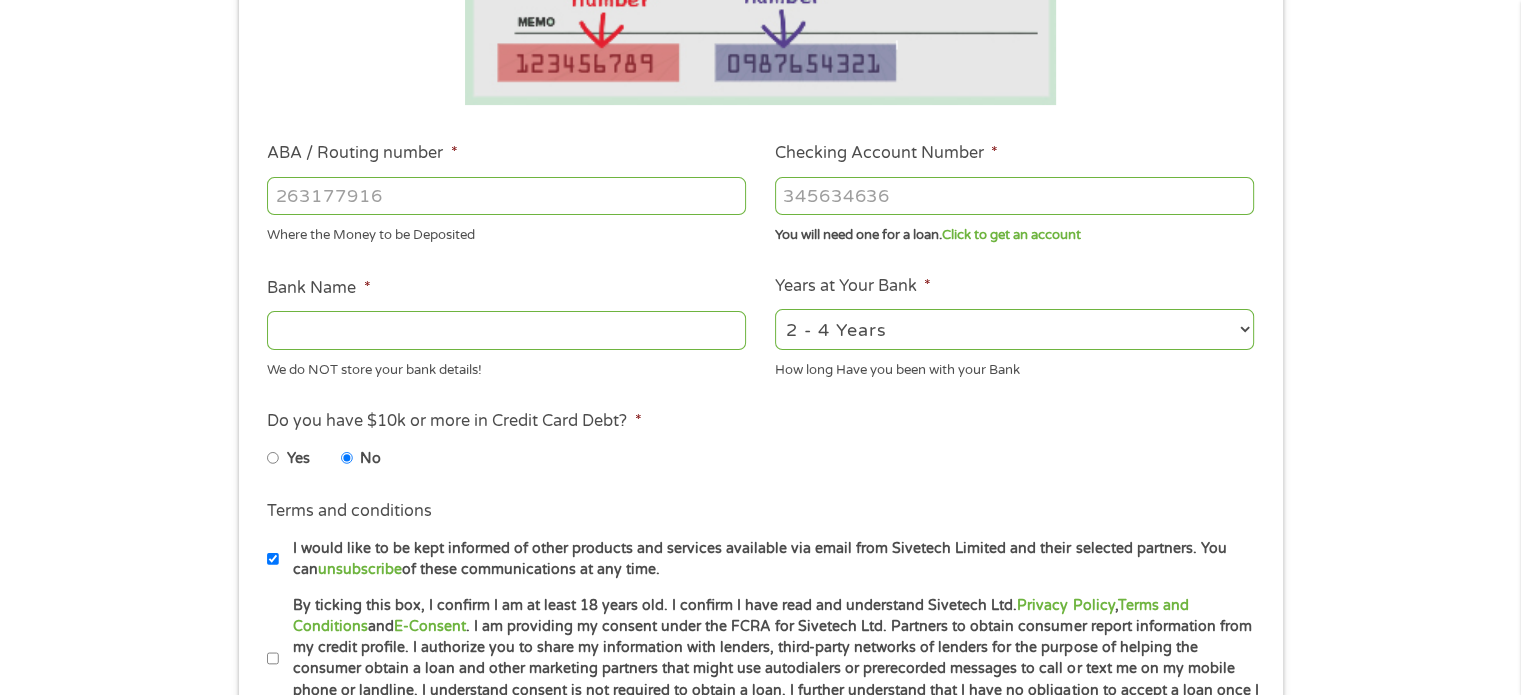 scroll, scrollTop: 473, scrollLeft: 0, axis: vertical 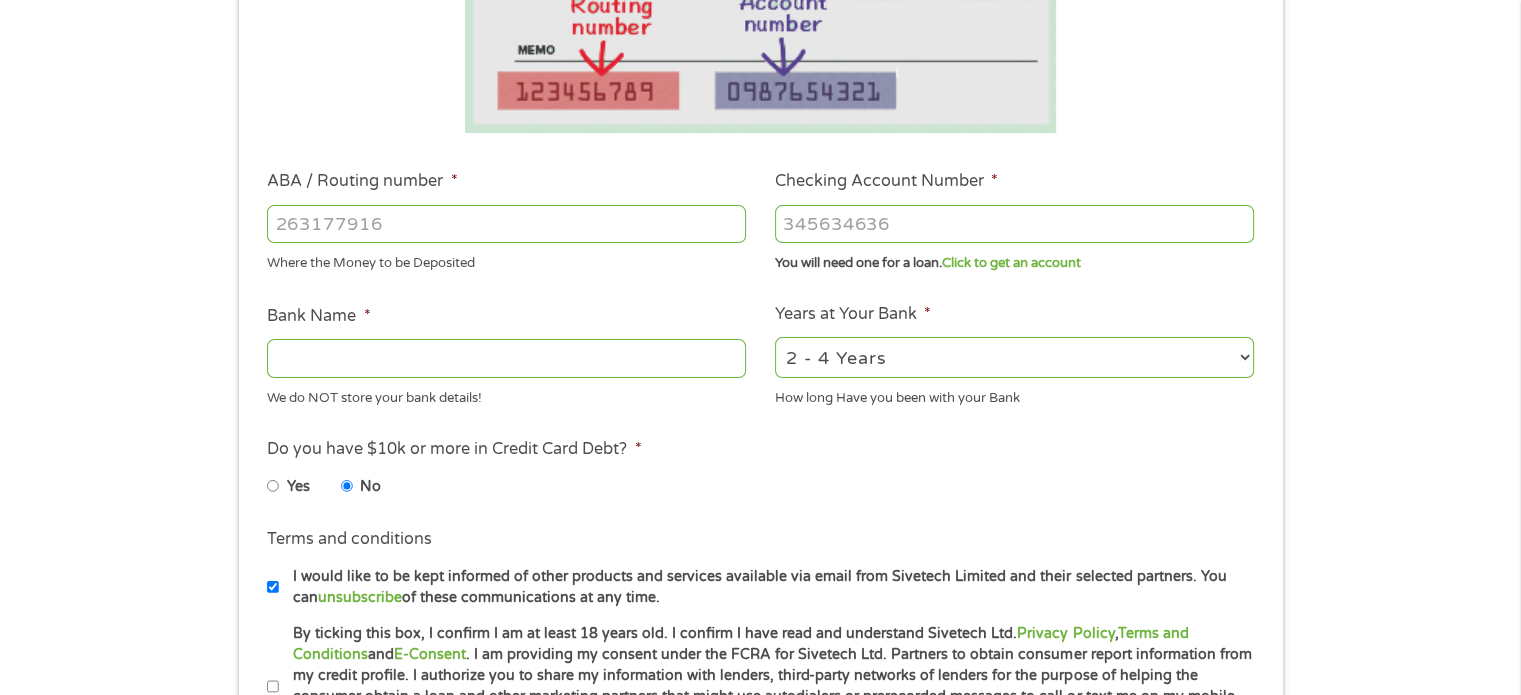 click on "ABA / Routing number *" at bounding box center (506, 224) 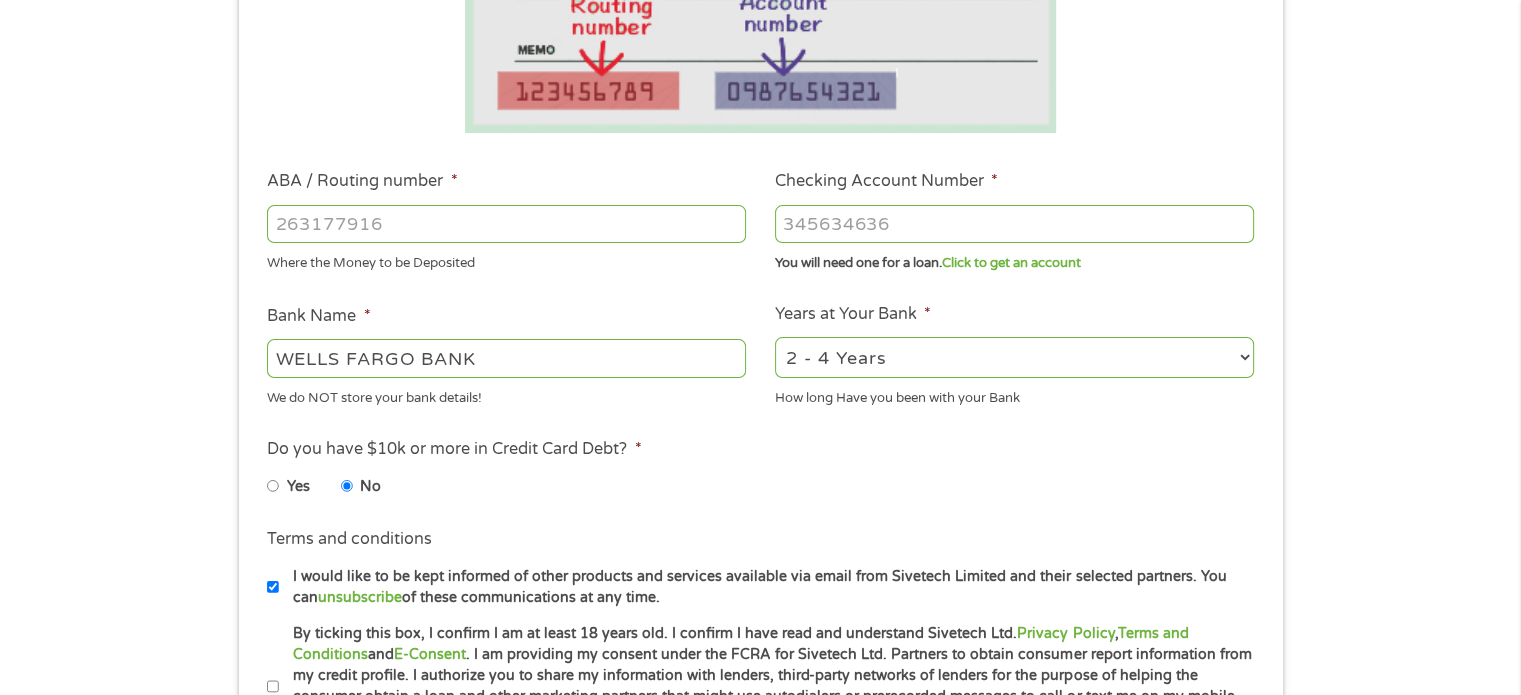 type on "[NUMBER]" 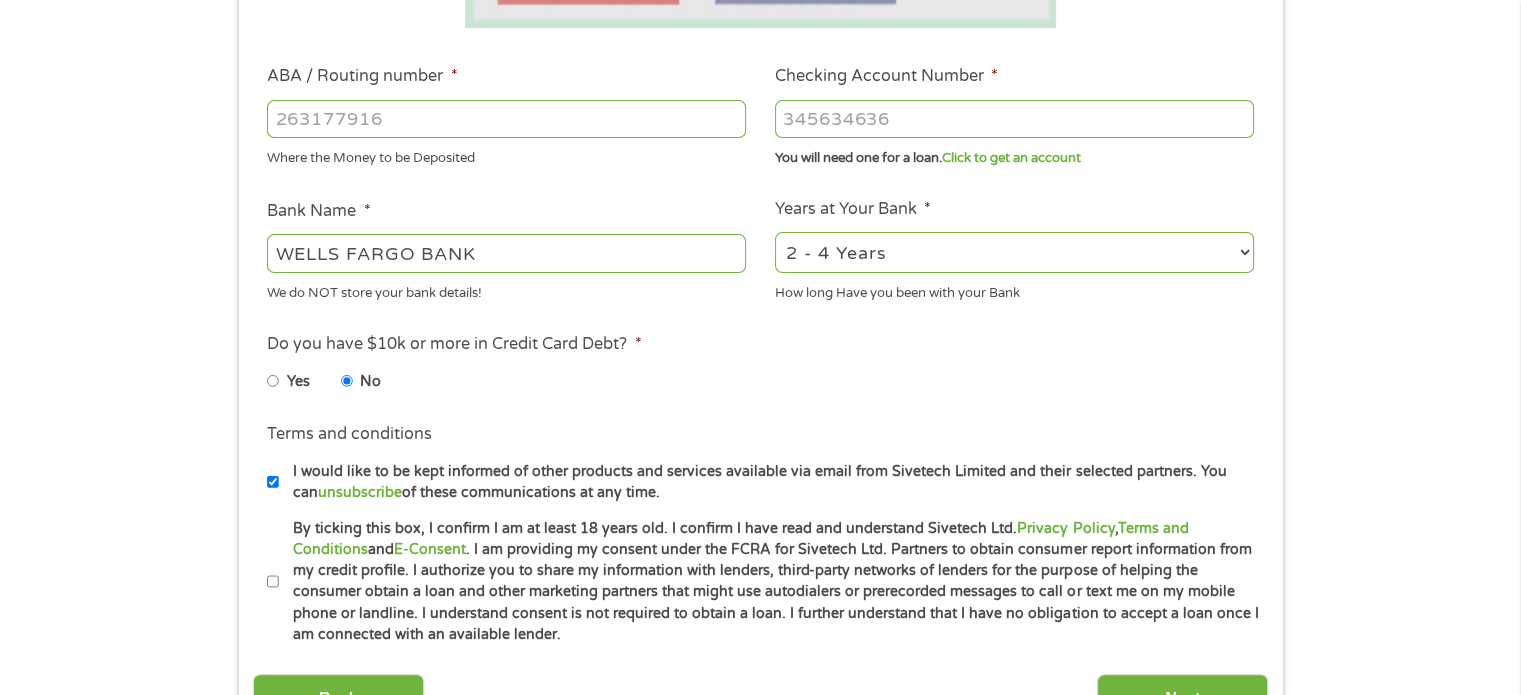 scroll, scrollTop: 595, scrollLeft: 0, axis: vertical 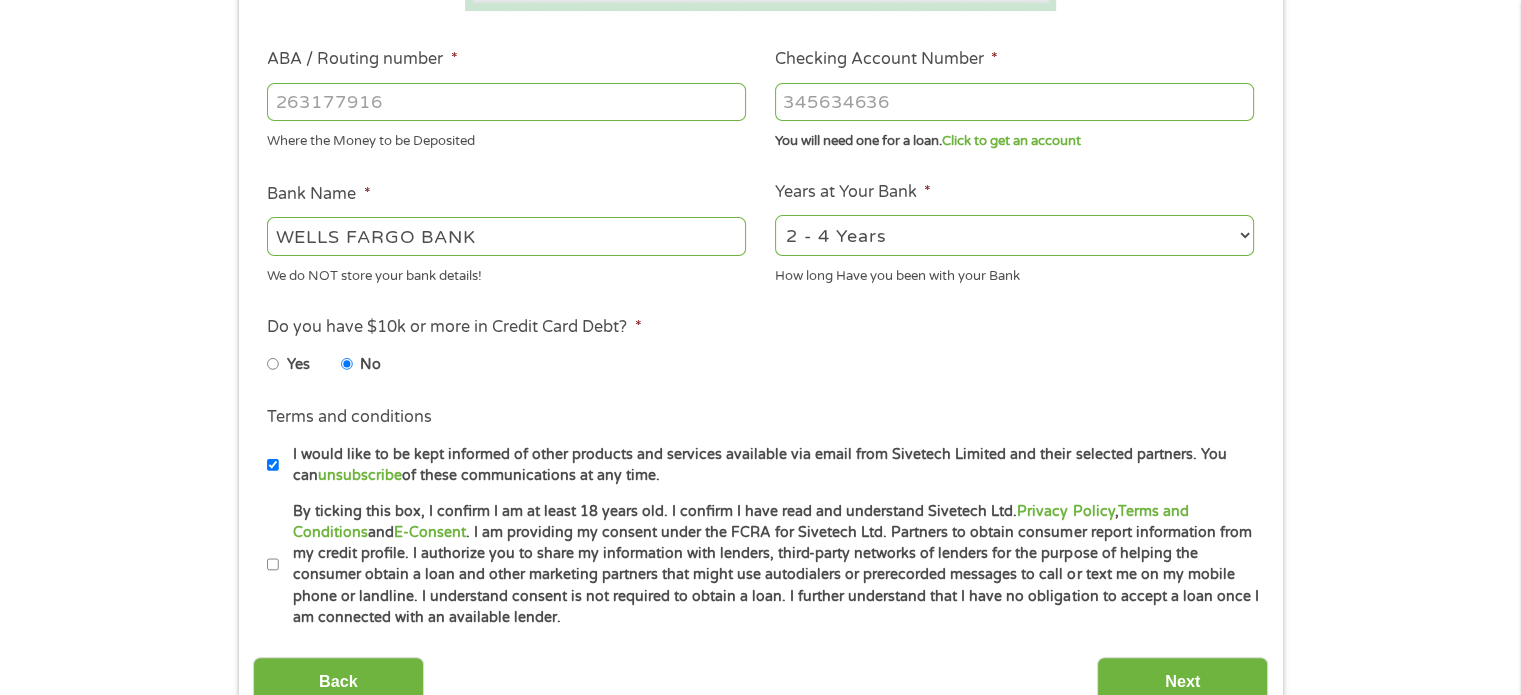 type on "[NUMBER]" 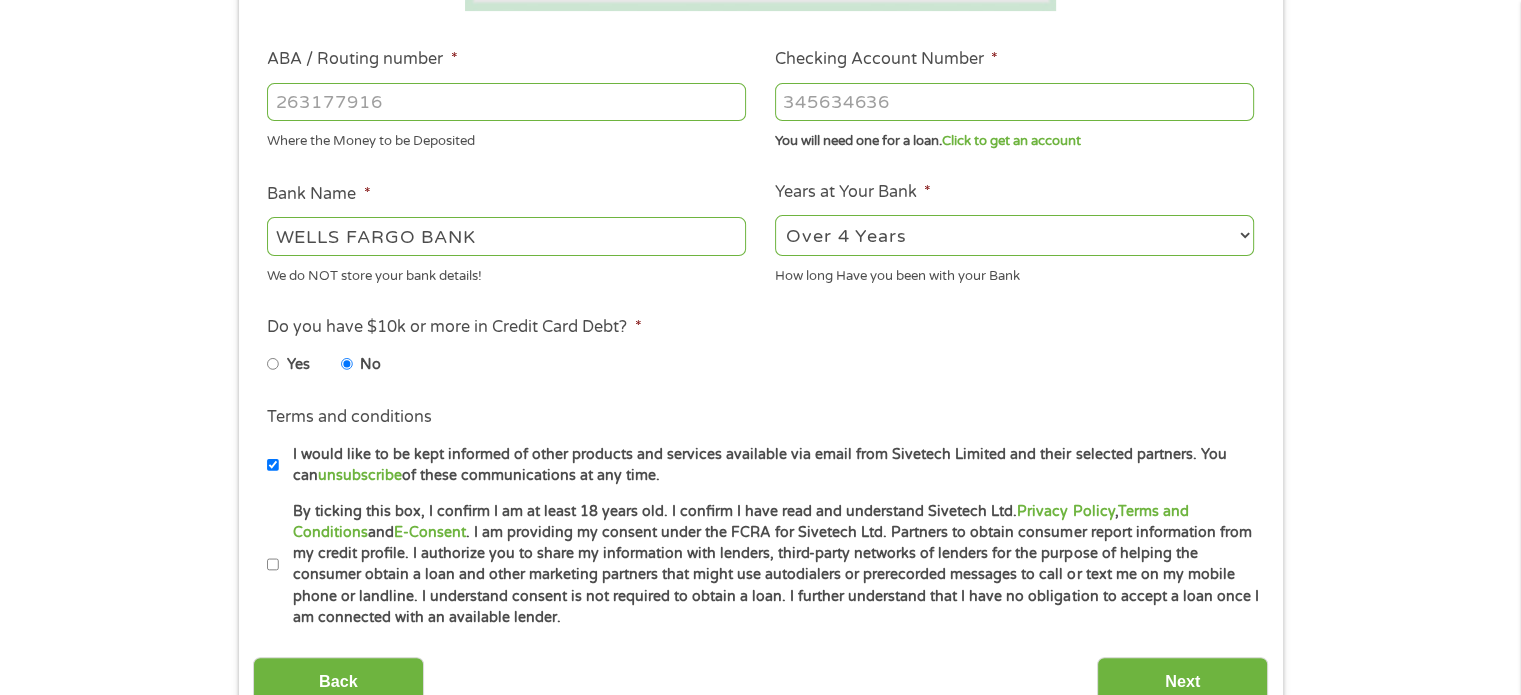 click on "2 - 4 Years 6 - 12 Months 1 - 2 Years Over 4 Years" at bounding box center (1014, 235) 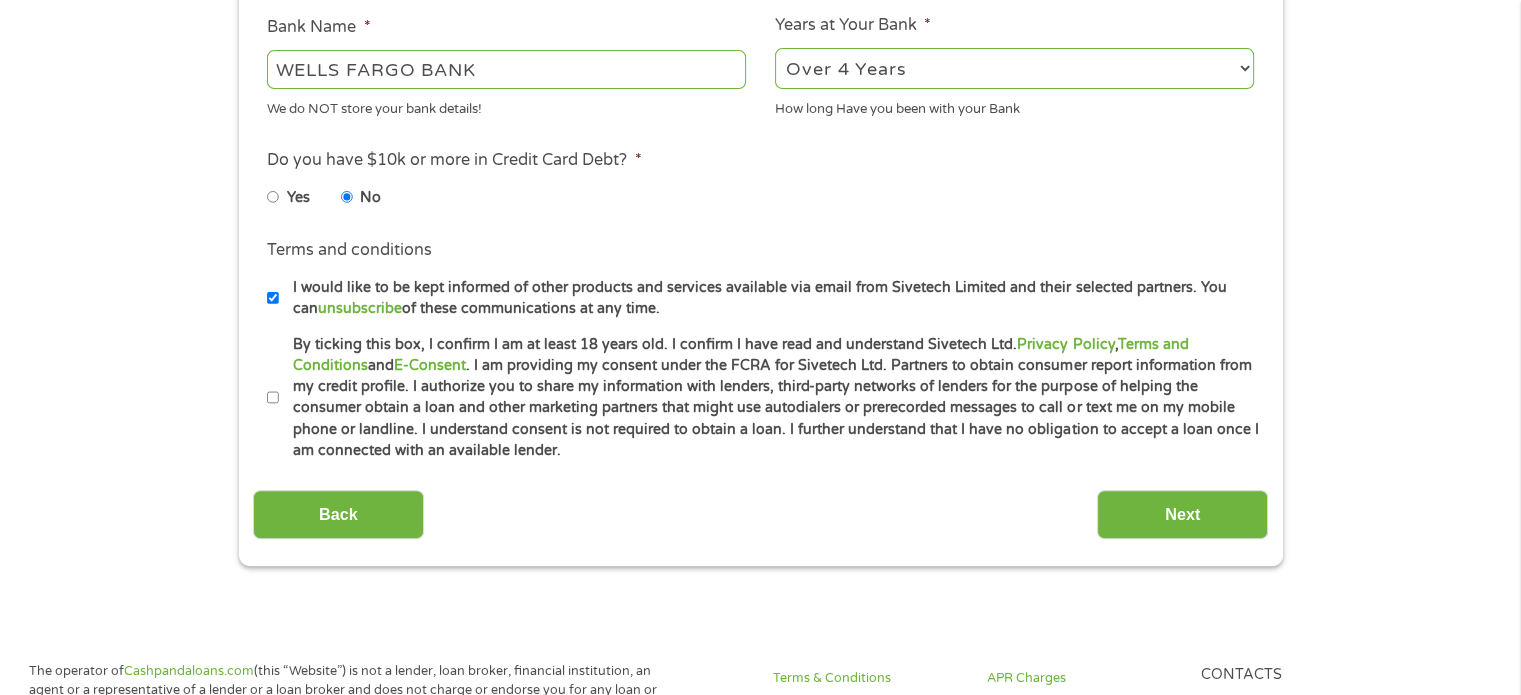 scroll, scrollTop: 764, scrollLeft: 0, axis: vertical 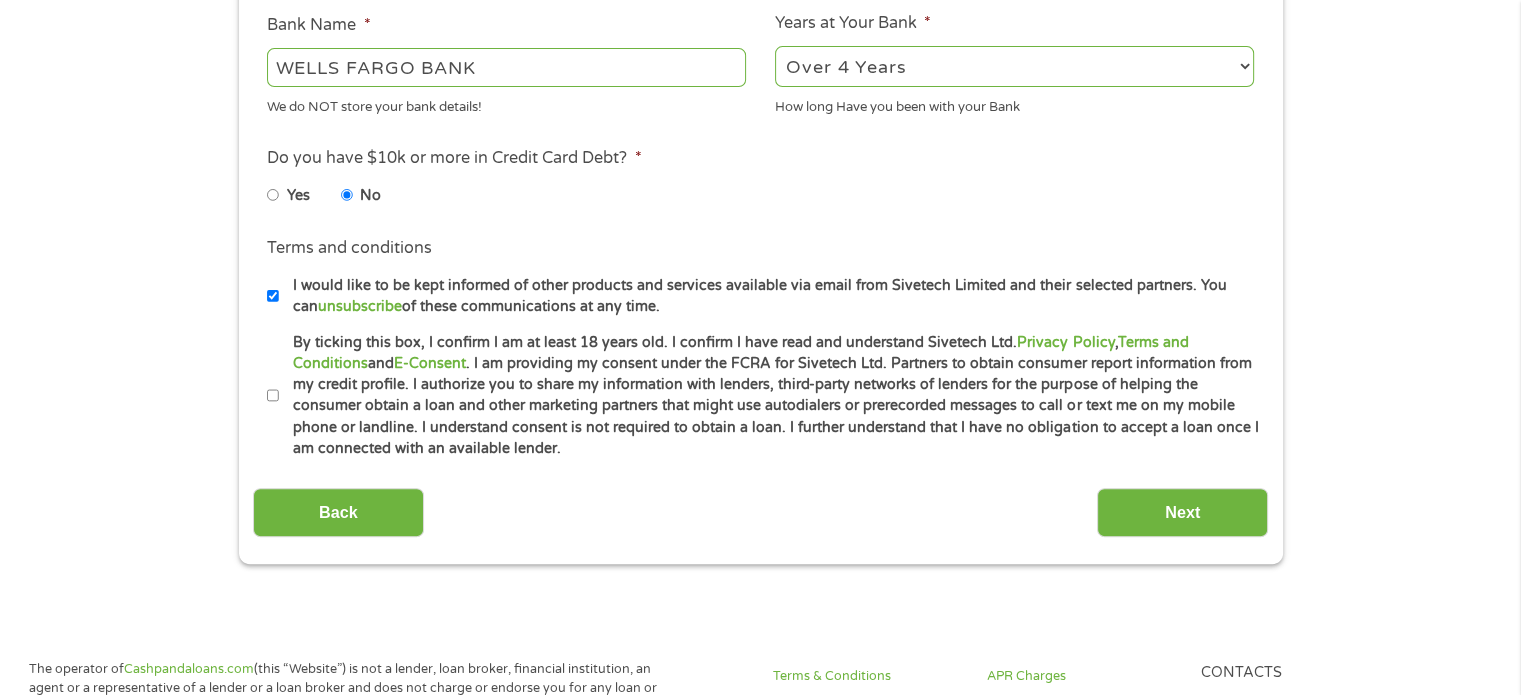 click on "By ticking this box, I confirm I am at least 18 years old. I confirm I have read and understand Sivetech Ltd.  Privacy Policy ,  Terms and Conditions  and  E-Consent . I am providing my consent under the FCRA for Sivetech Ltd. Partners to obtain consumer report information from my credit profile. I authorize you to share my information with lenders, third-party networks of lenders for the purpose of helping the consumer obtain a loan and other marketing partners that might use autodialers or prerecorded messages to call or text me on my mobile phone or landline. I understand consent is not required to obtain a loan. I further understand that I have no obligation to accept a loan once I am connected with an available lender." at bounding box center [273, 396] 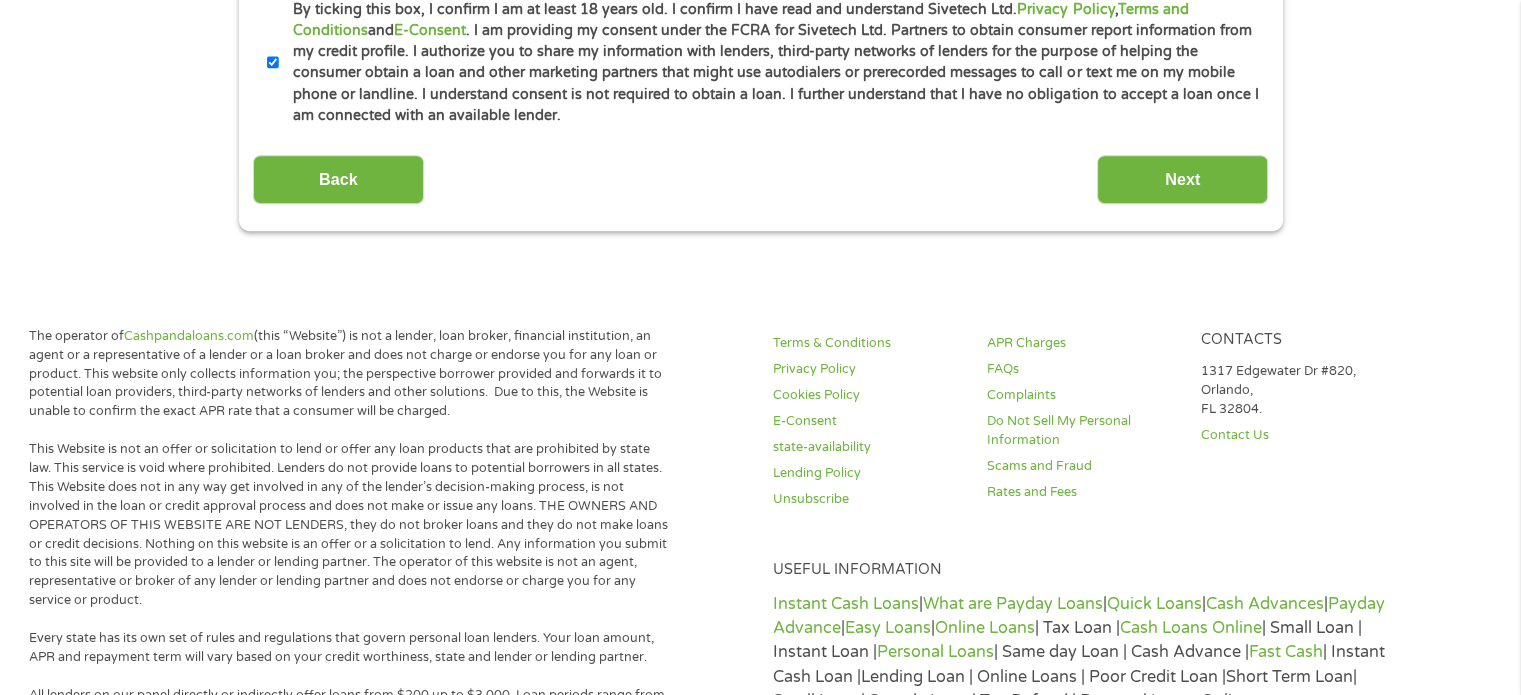 scroll, scrollTop: 1111, scrollLeft: 0, axis: vertical 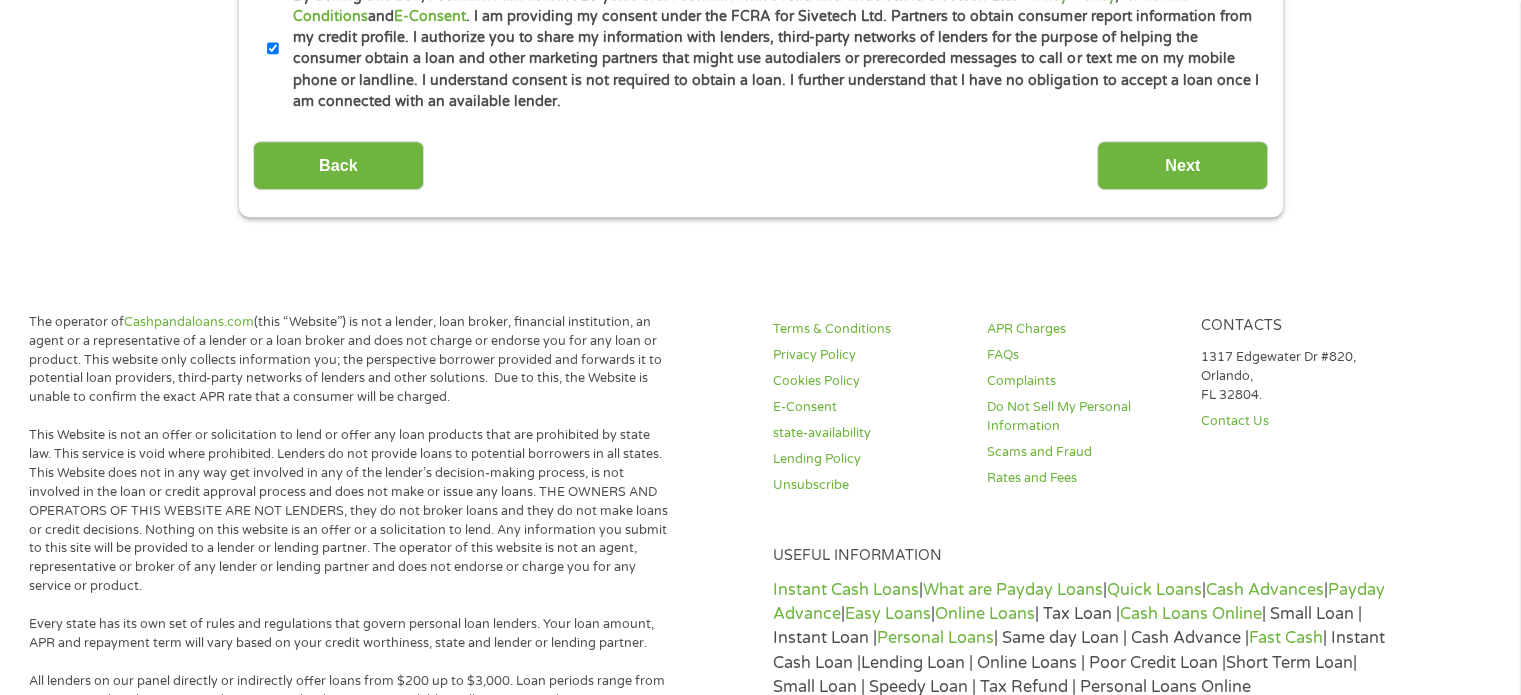 click on "Back" at bounding box center [338, 165] 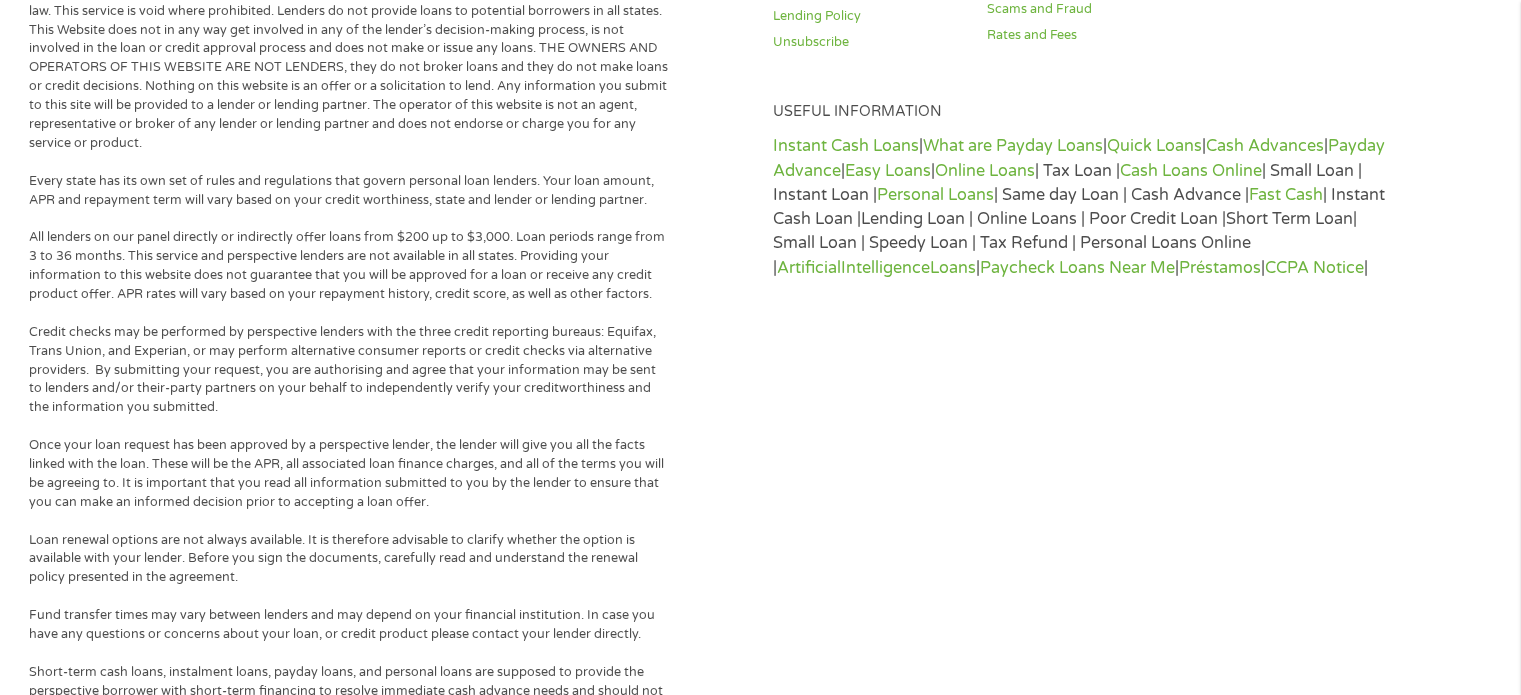 scroll, scrollTop: 8, scrollLeft: 8, axis: both 